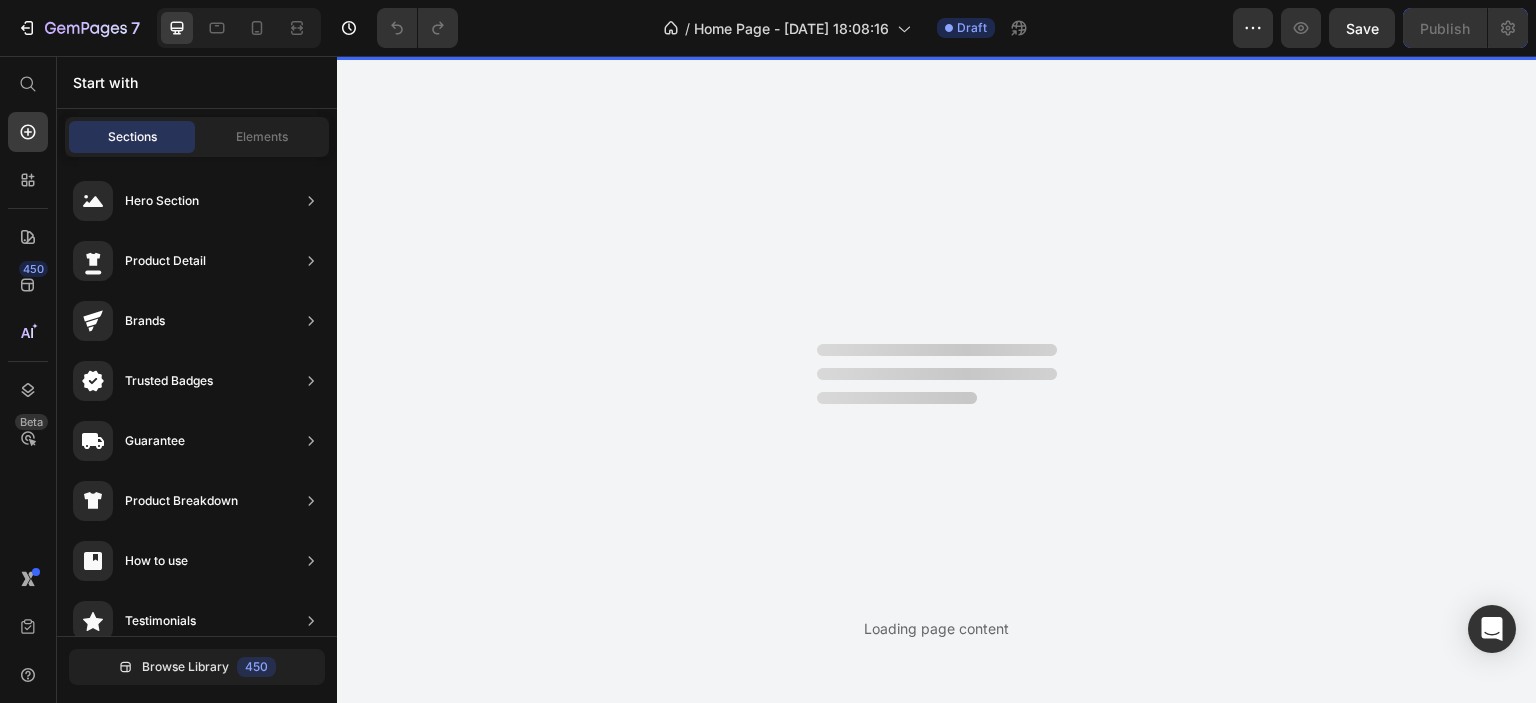scroll, scrollTop: 0, scrollLeft: 0, axis: both 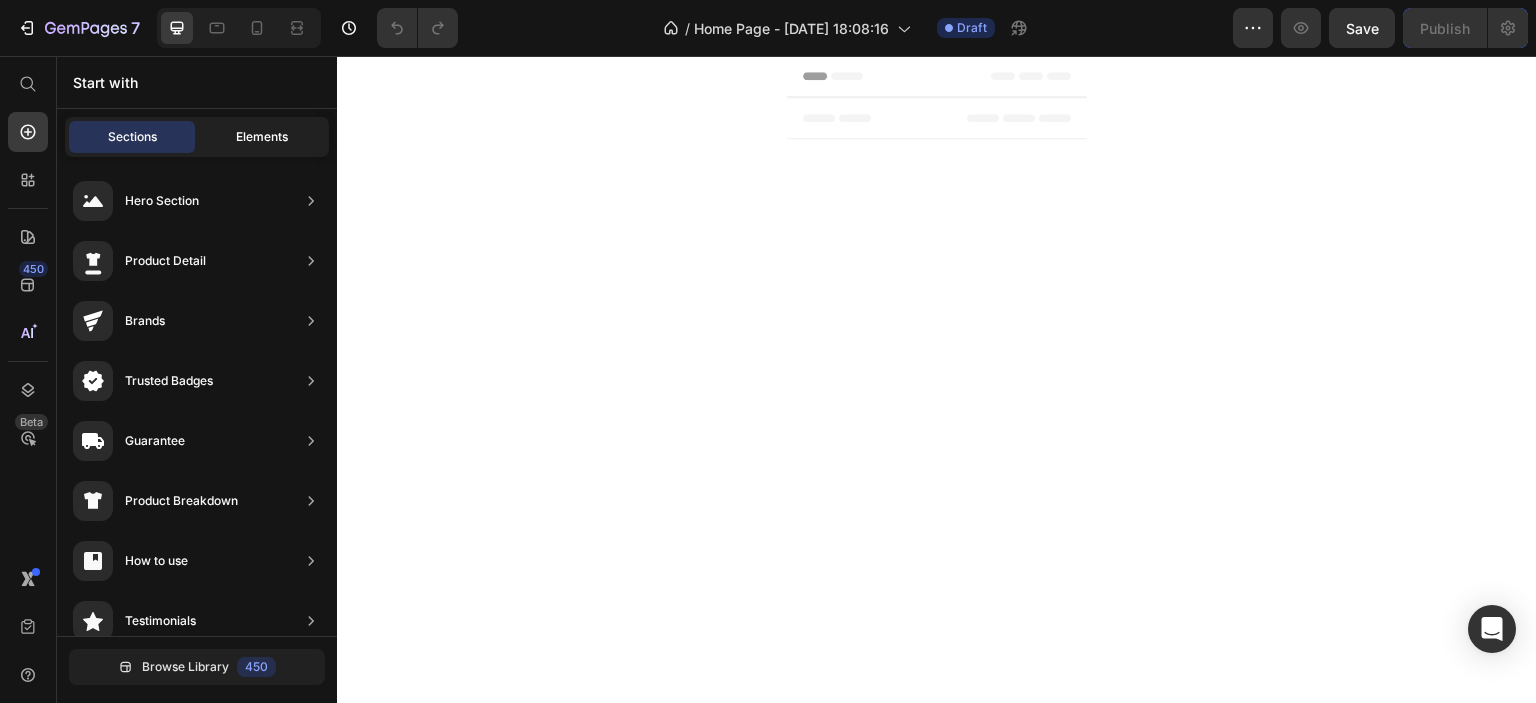 click on "Elements" 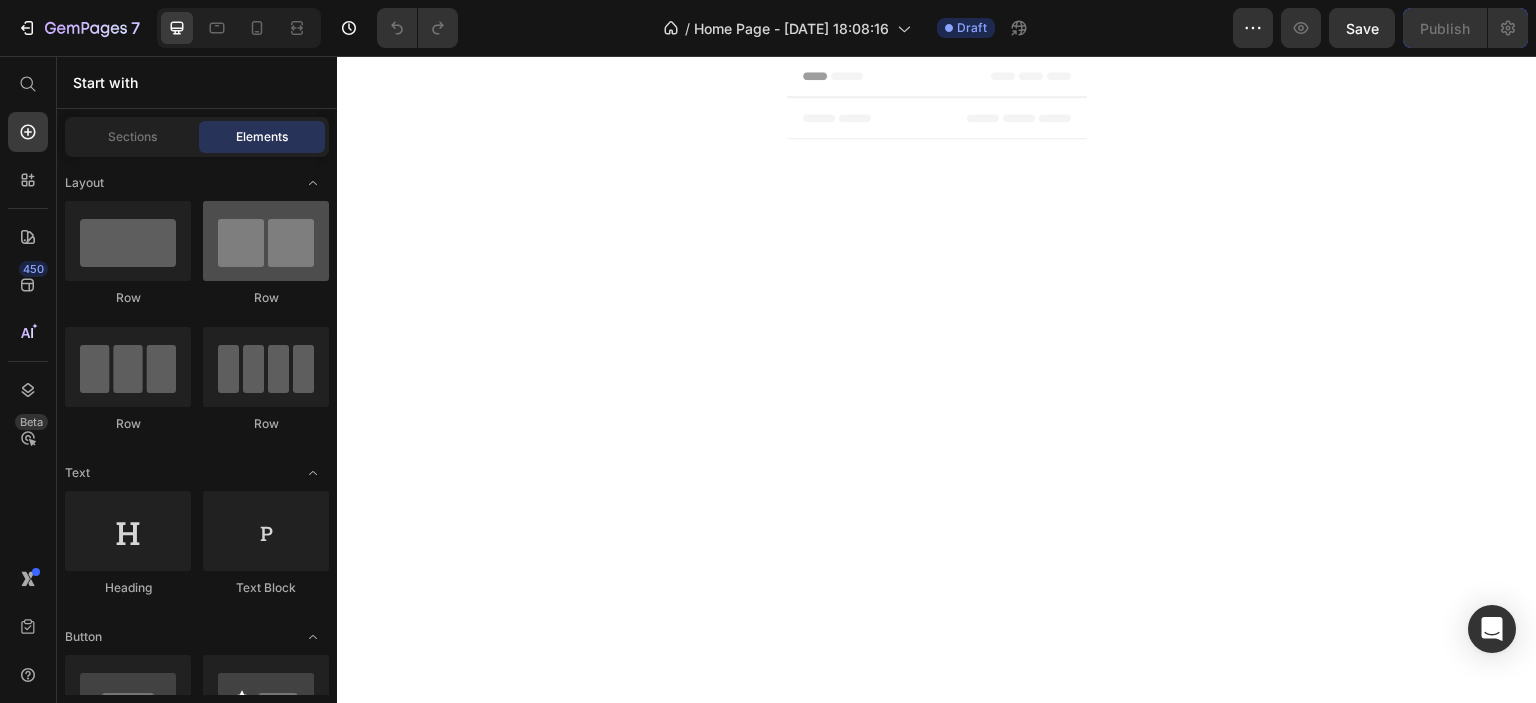 scroll, scrollTop: 0, scrollLeft: 0, axis: both 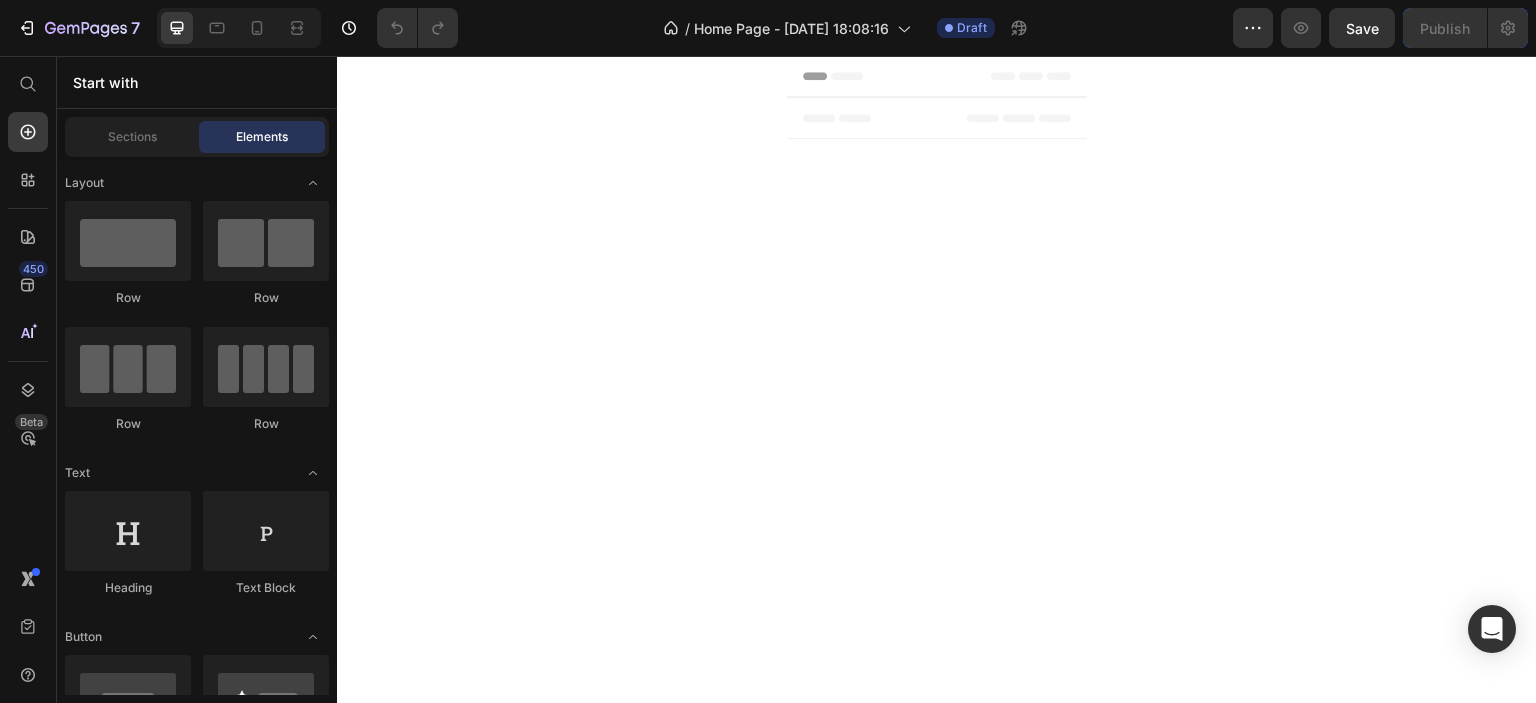 click 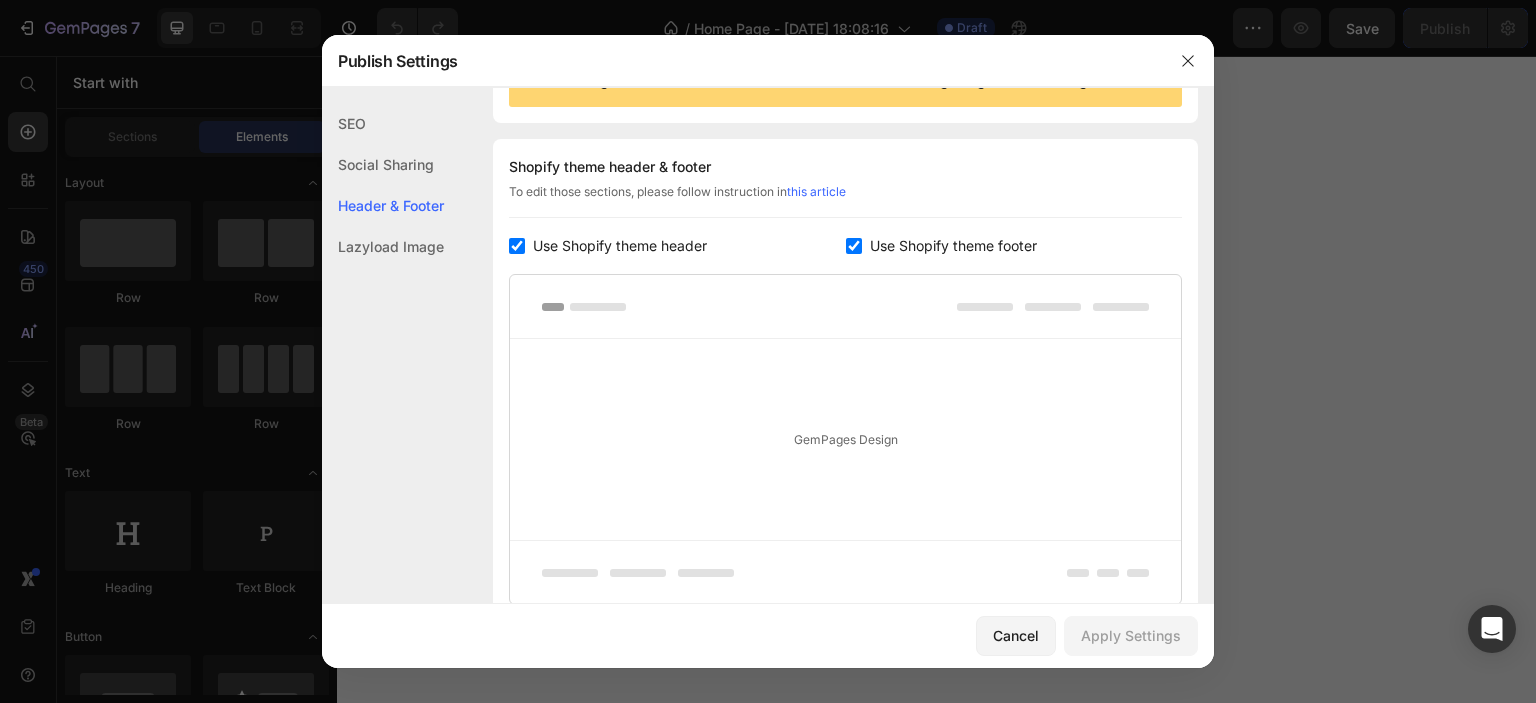 scroll, scrollTop: 270, scrollLeft: 0, axis: vertical 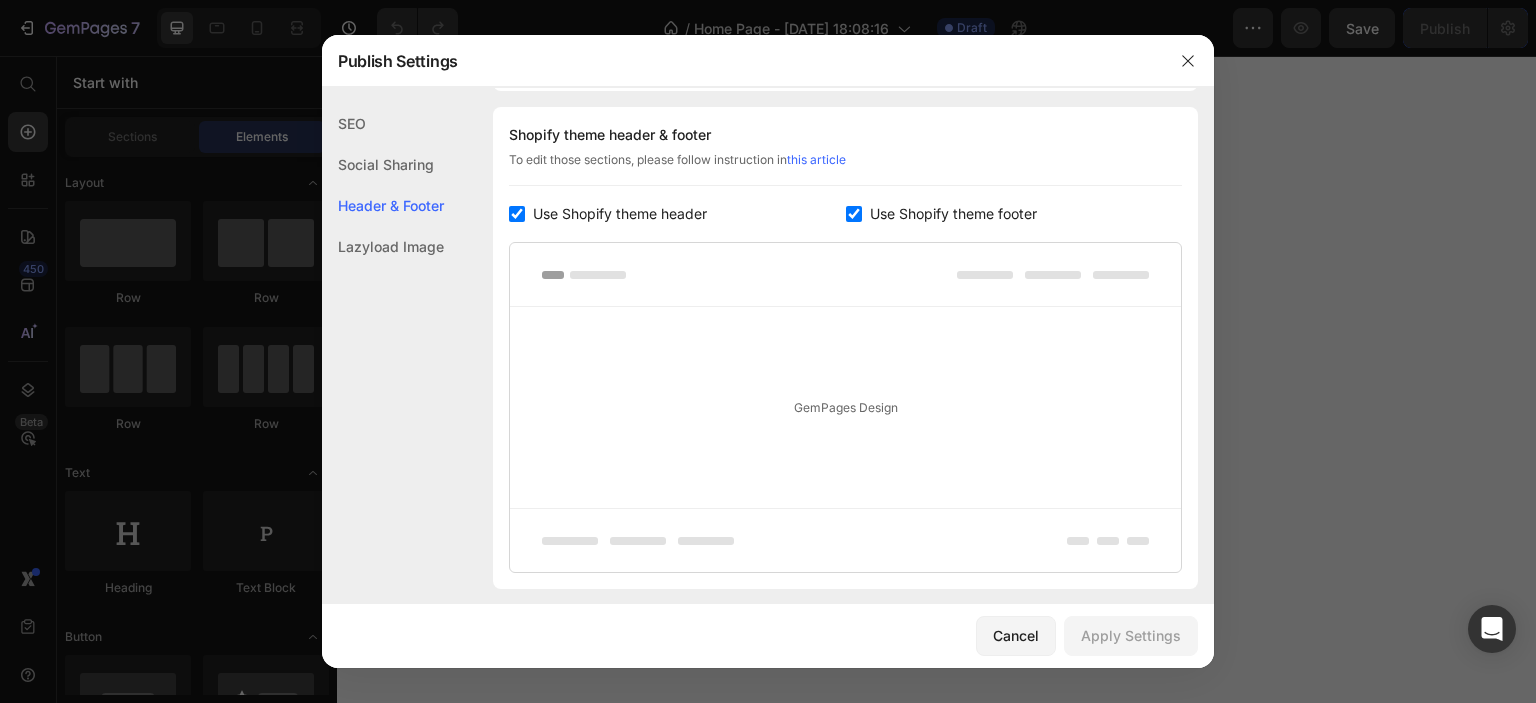 click 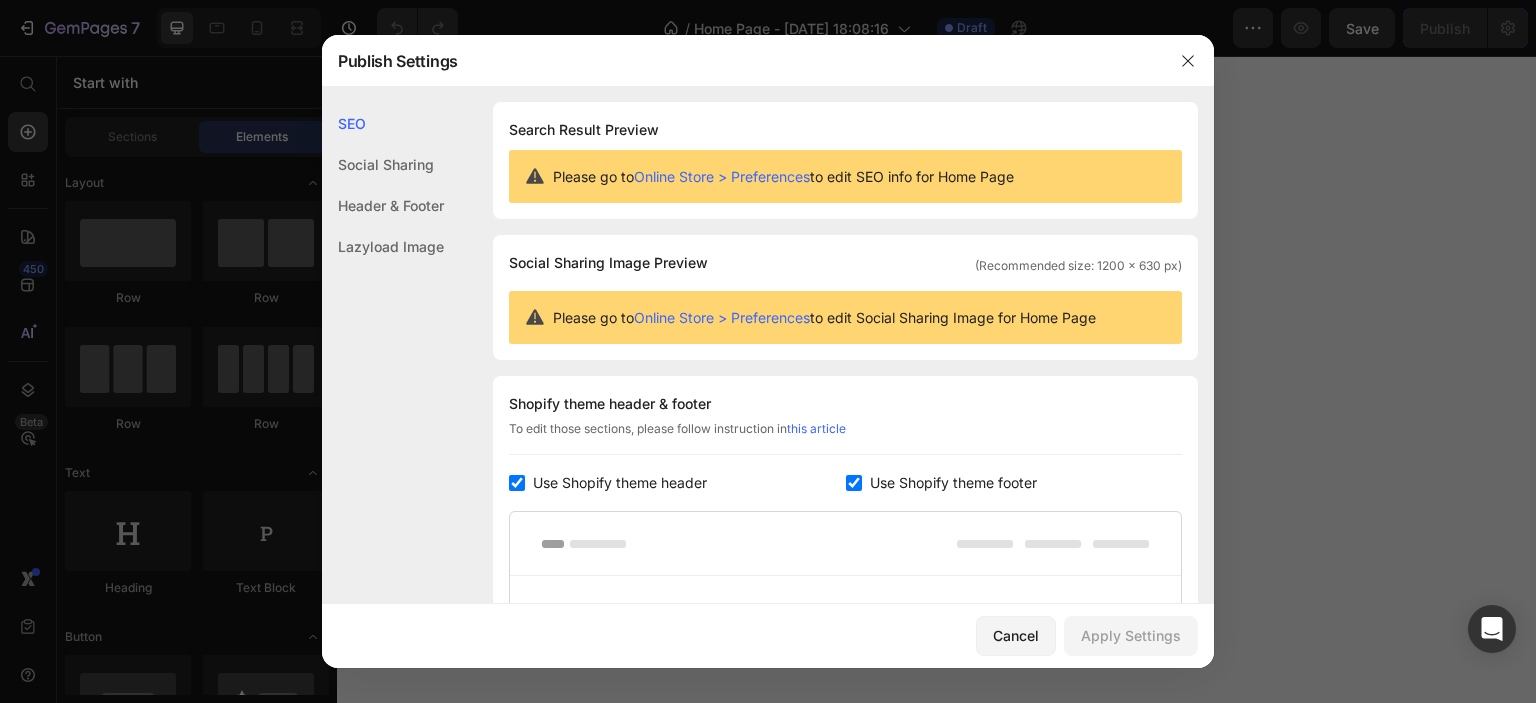 scroll, scrollTop: 0, scrollLeft: 0, axis: both 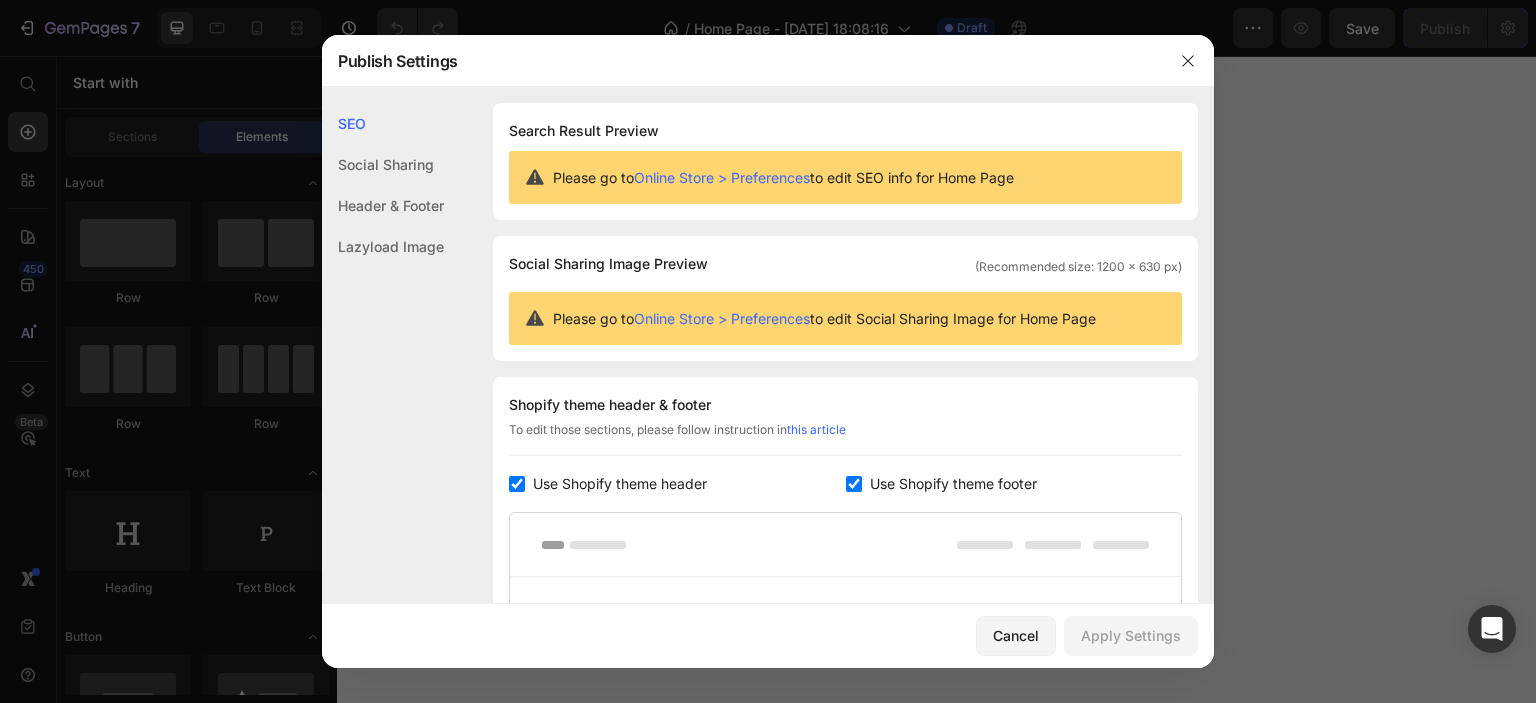 click on "Header & Footer" 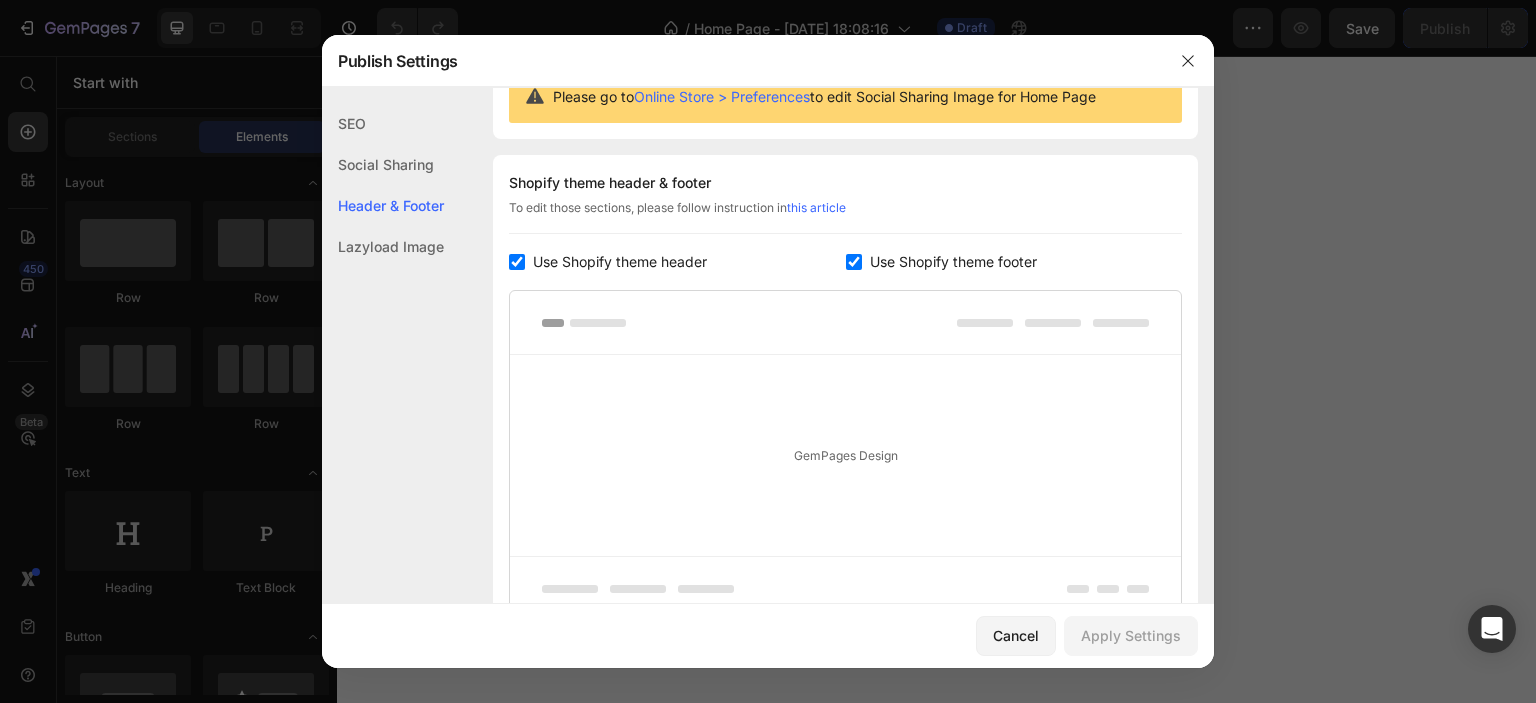 scroll, scrollTop: 270, scrollLeft: 0, axis: vertical 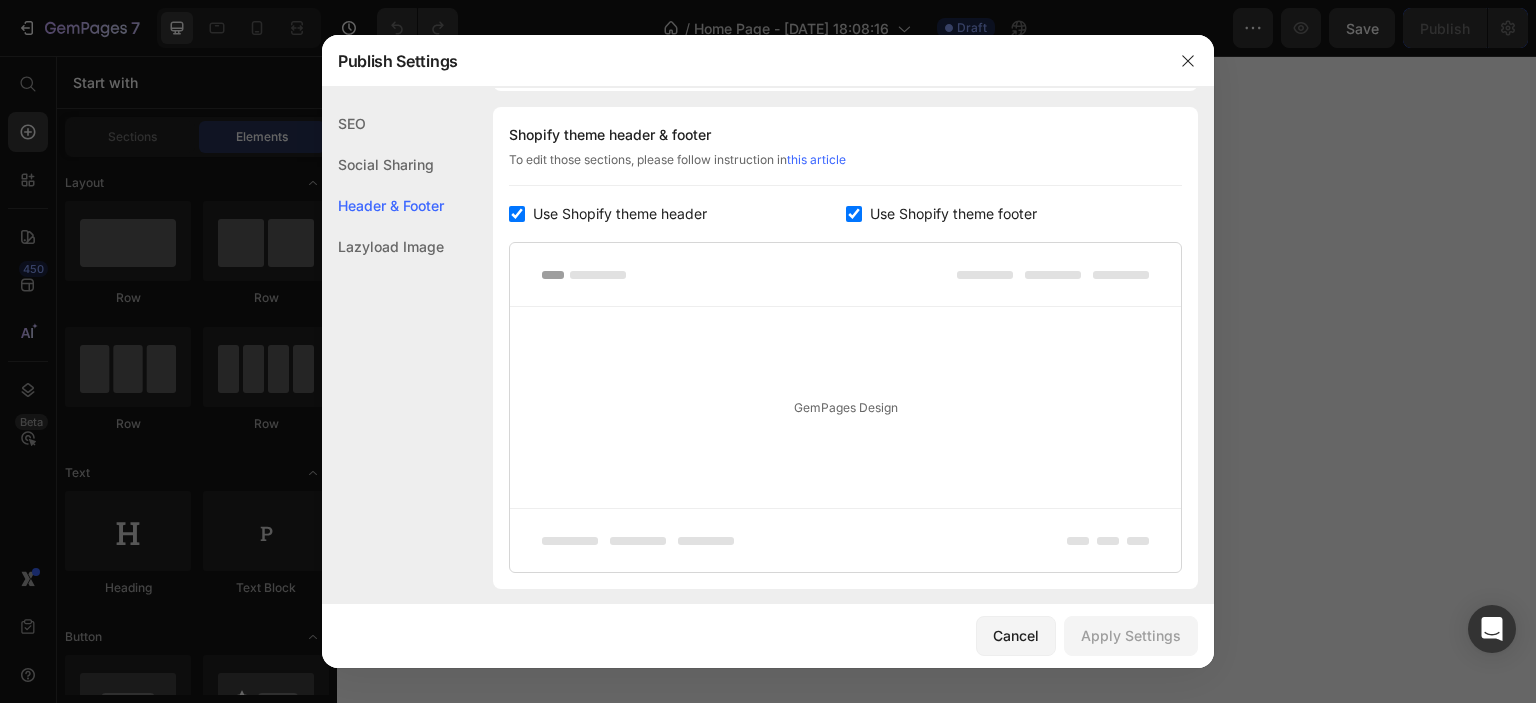 click 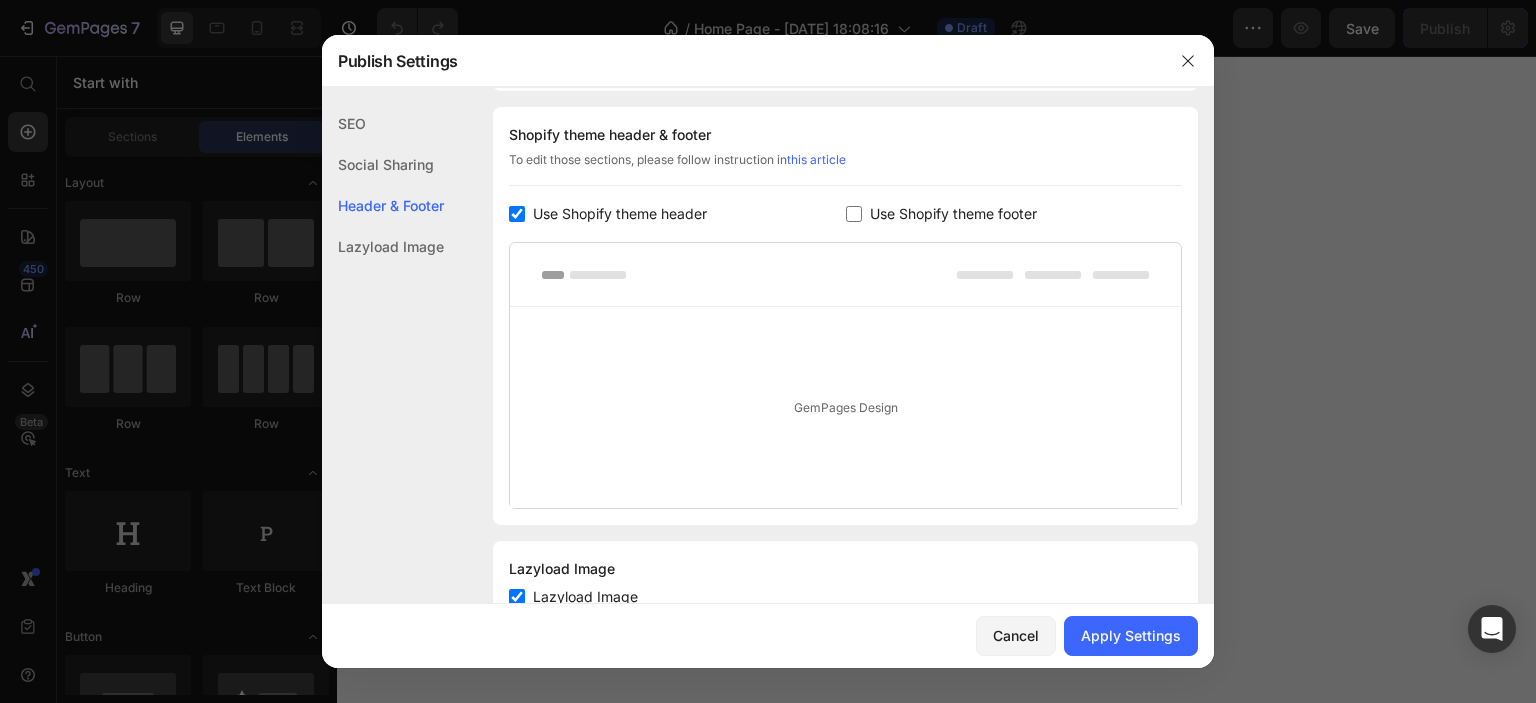 click at bounding box center [854, 214] 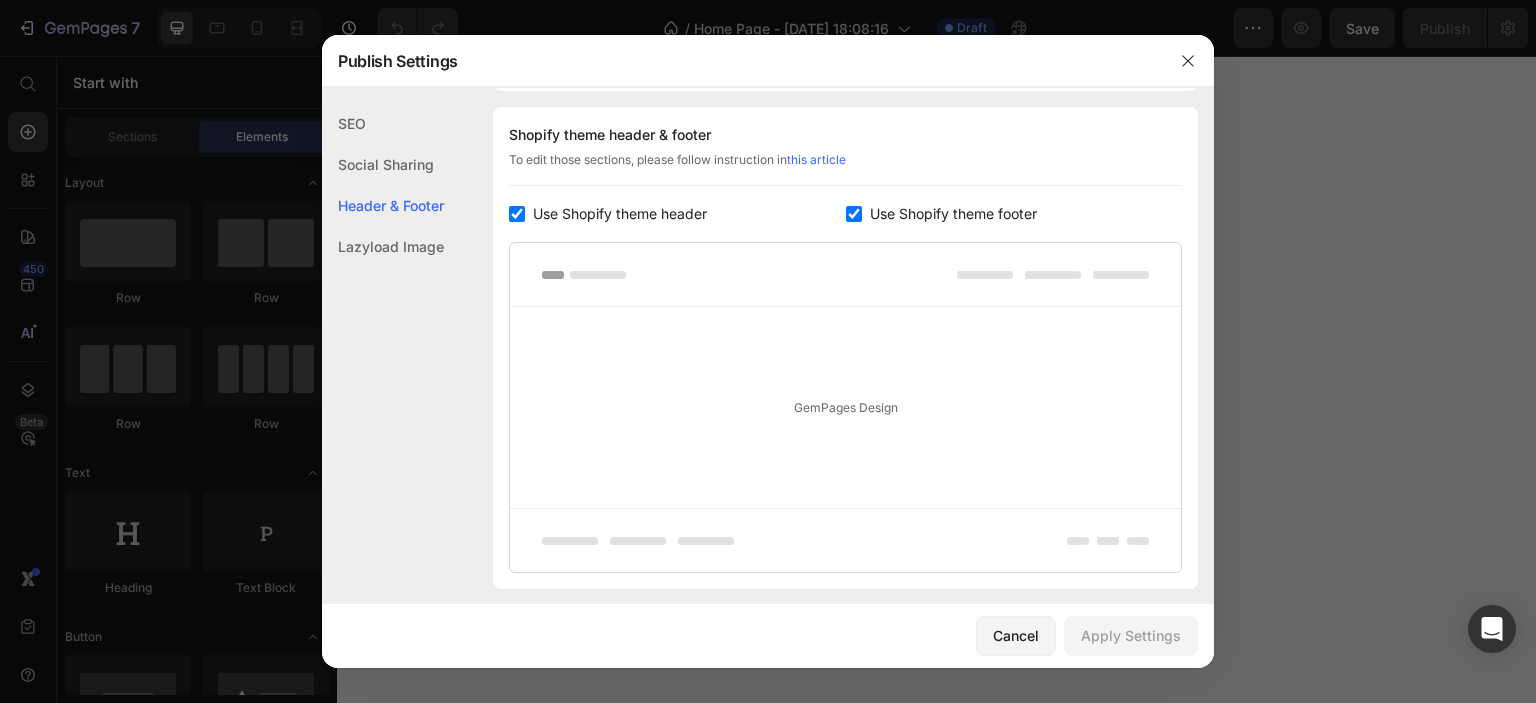 click at bounding box center [854, 214] 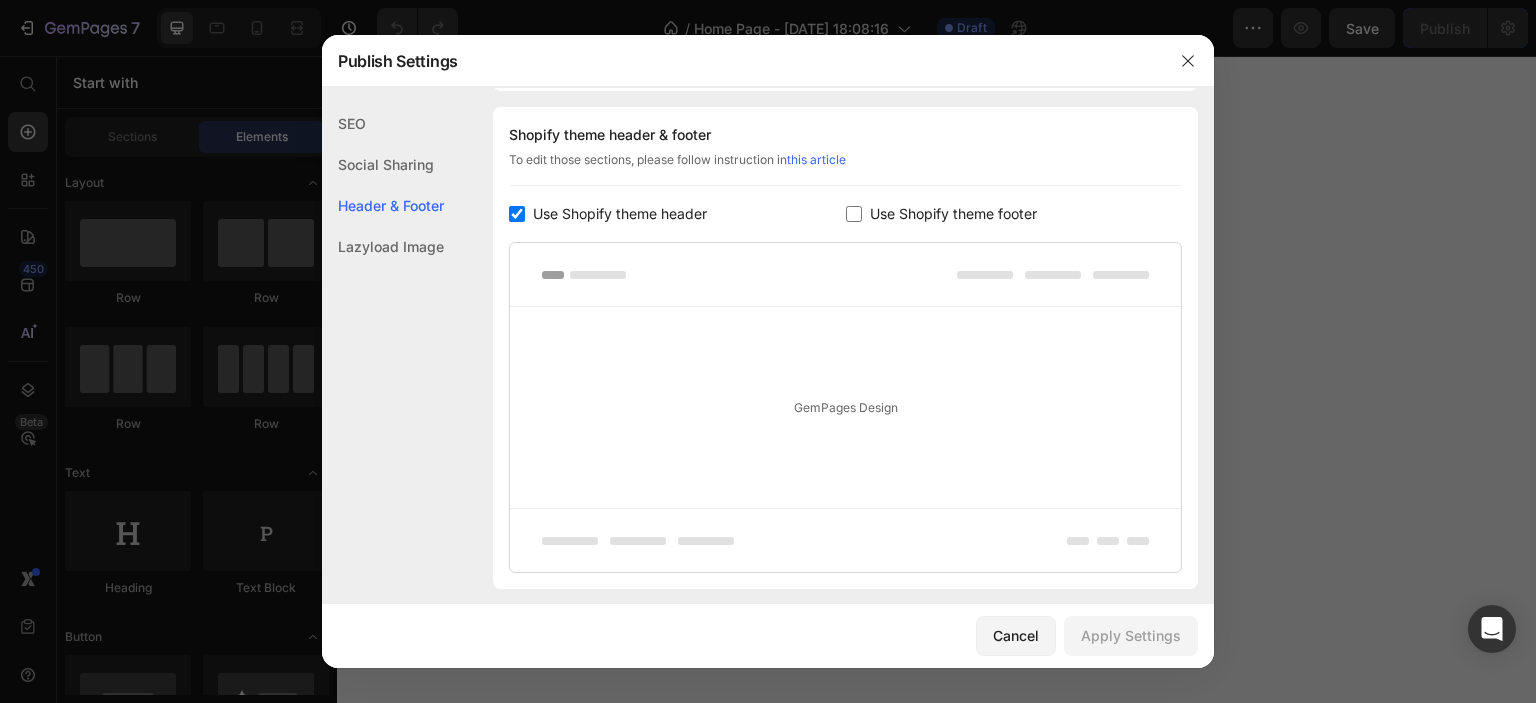 checkbox on "false" 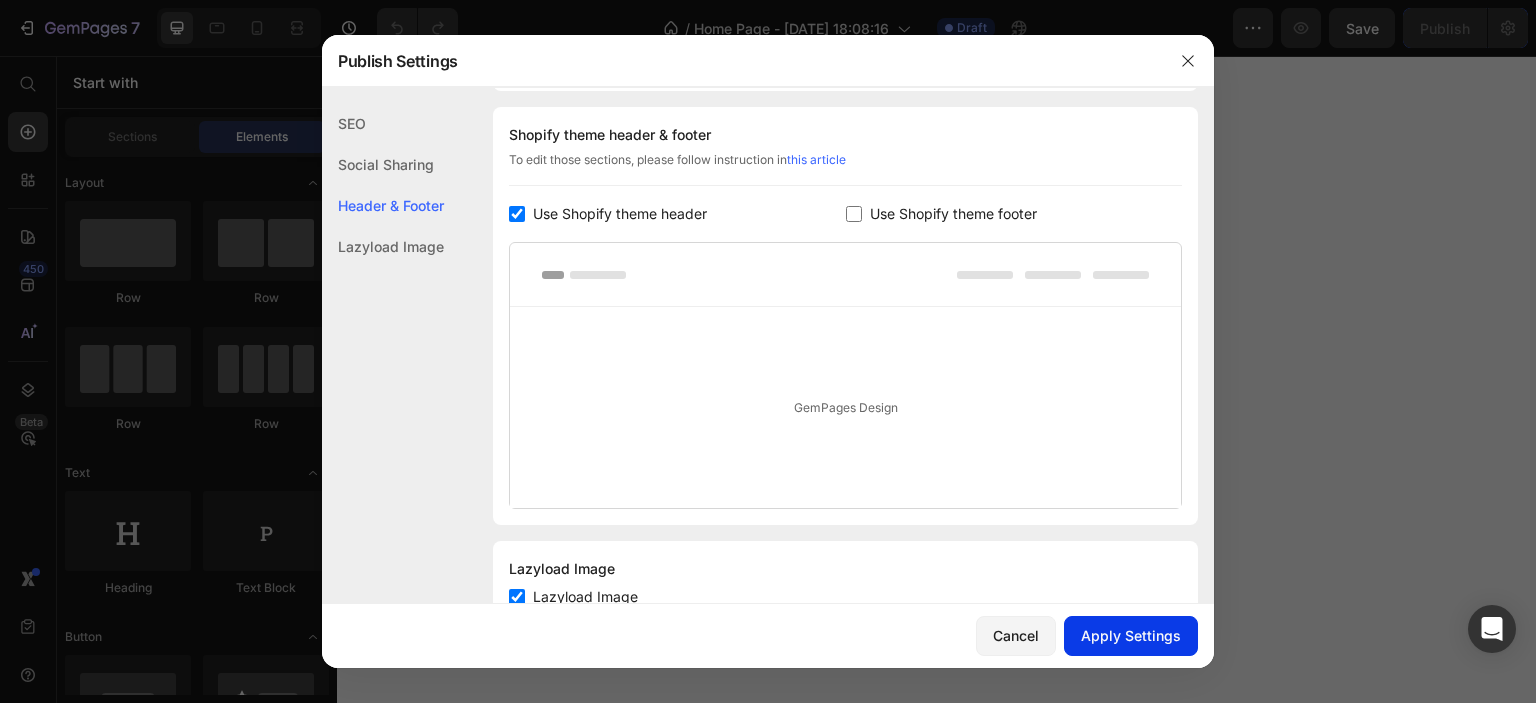 click on "Apply Settings" at bounding box center (1131, 635) 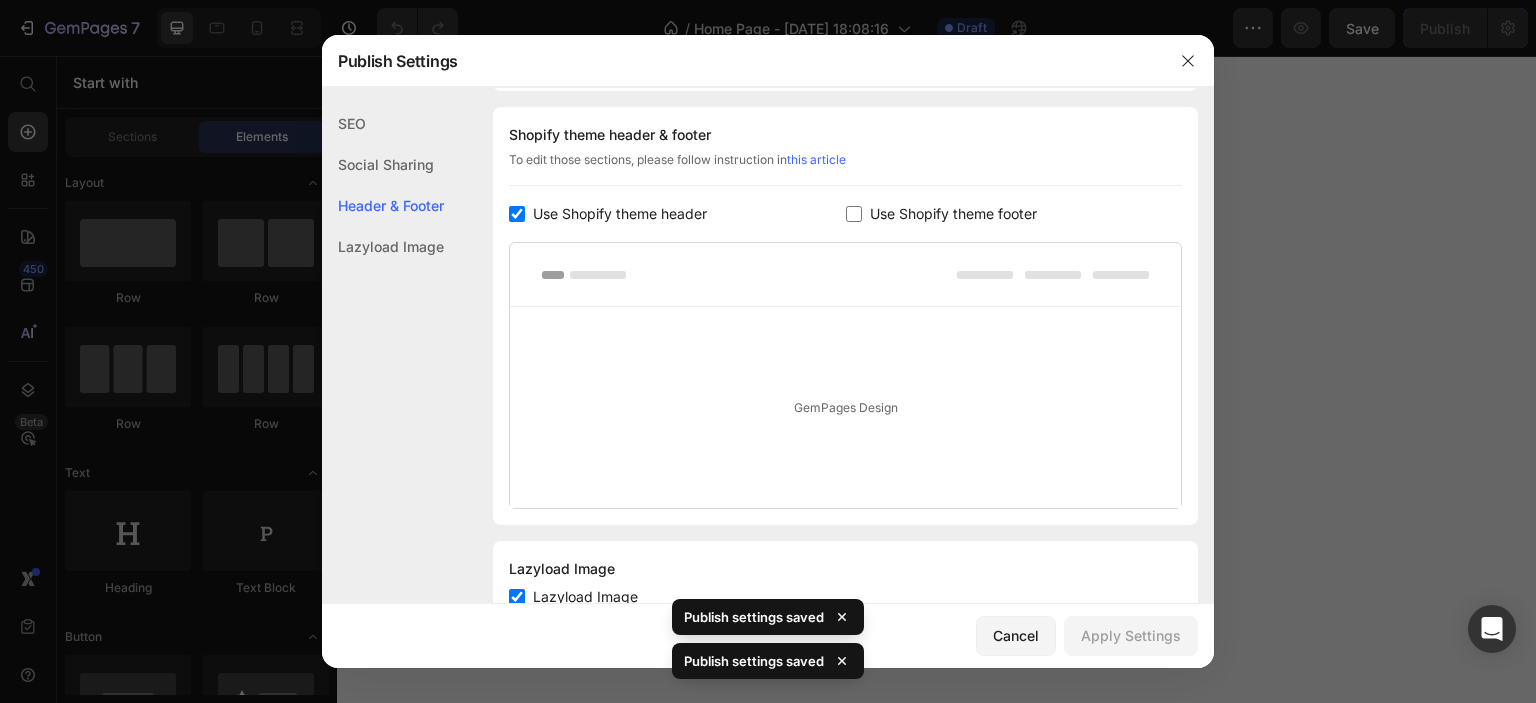 scroll, scrollTop: 0, scrollLeft: 0, axis: both 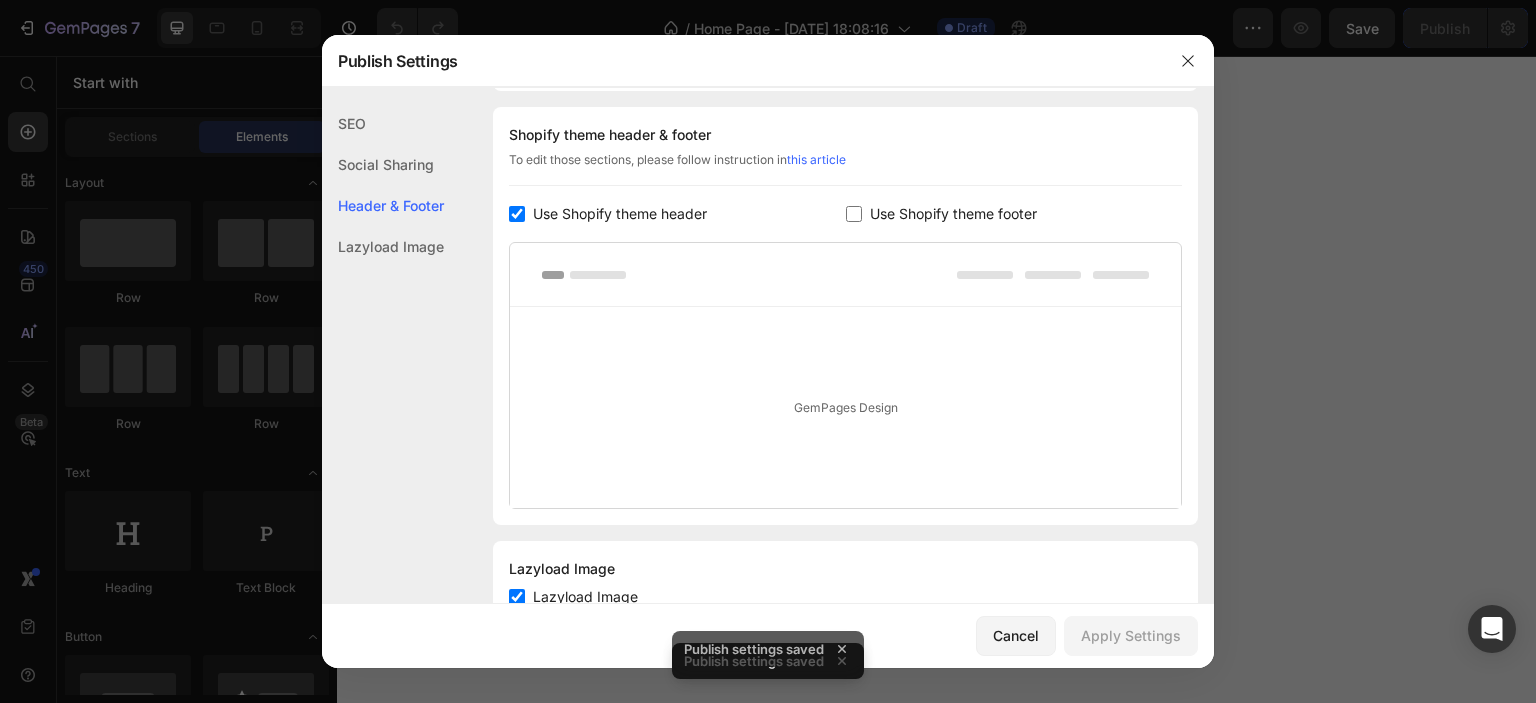 click at bounding box center [845, 275] 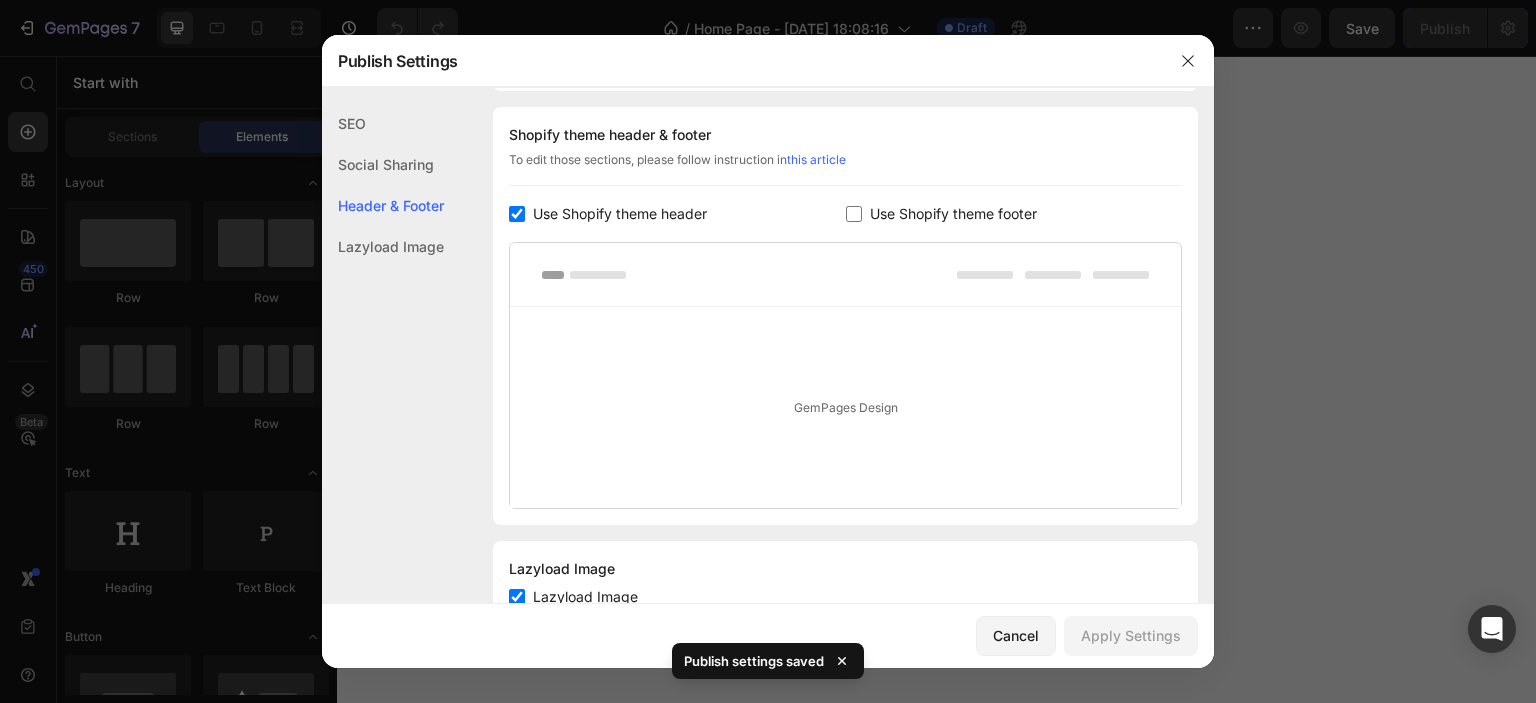 click 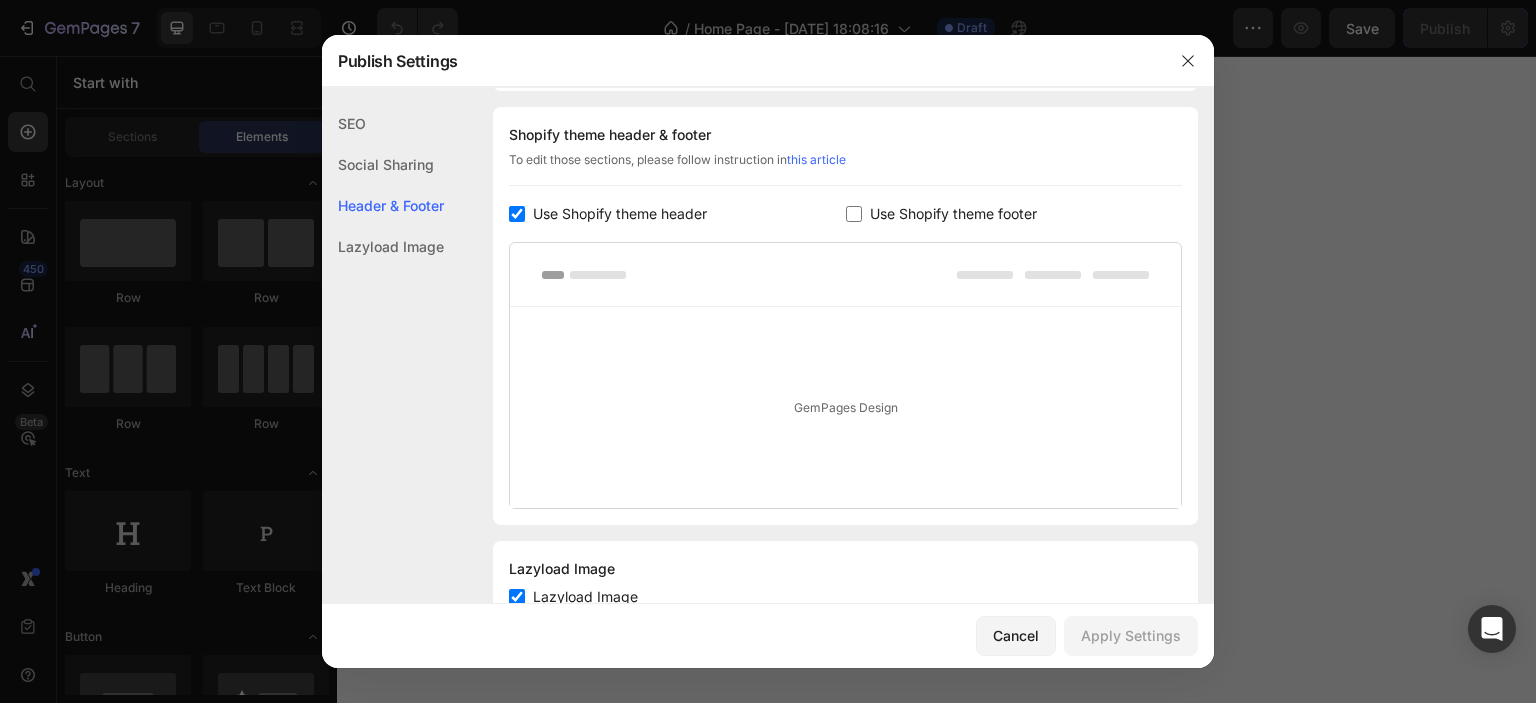 click on "Header & Footer" 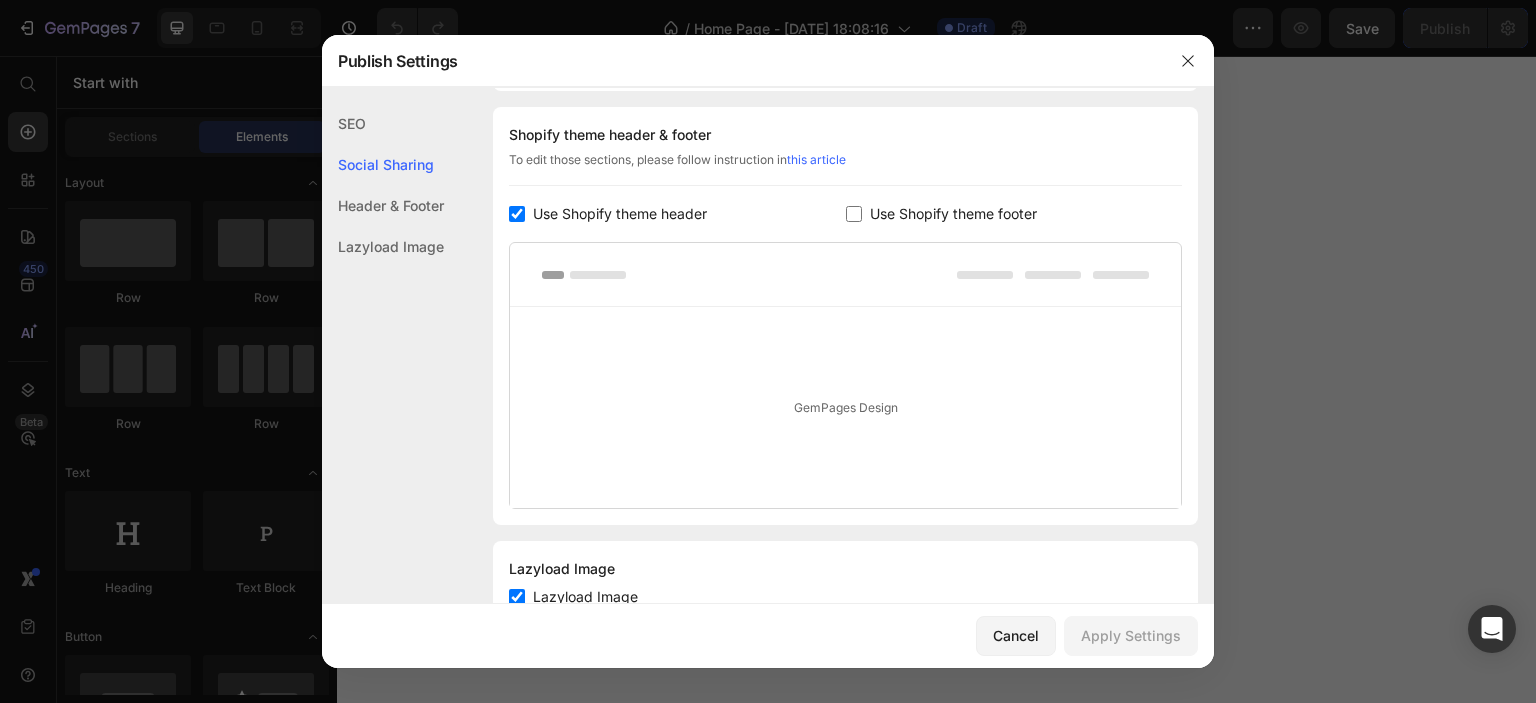 scroll, scrollTop: 128, scrollLeft: 0, axis: vertical 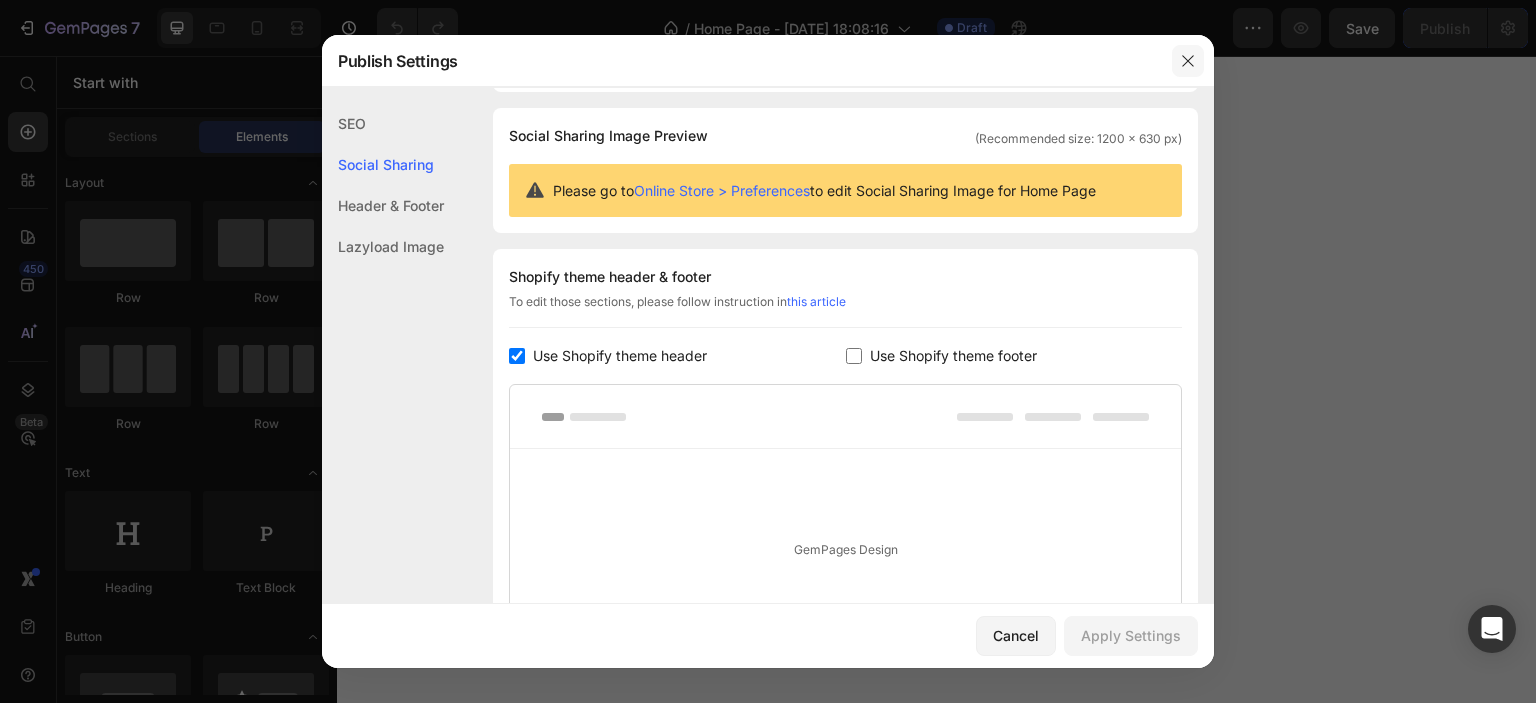 click at bounding box center (1188, 61) 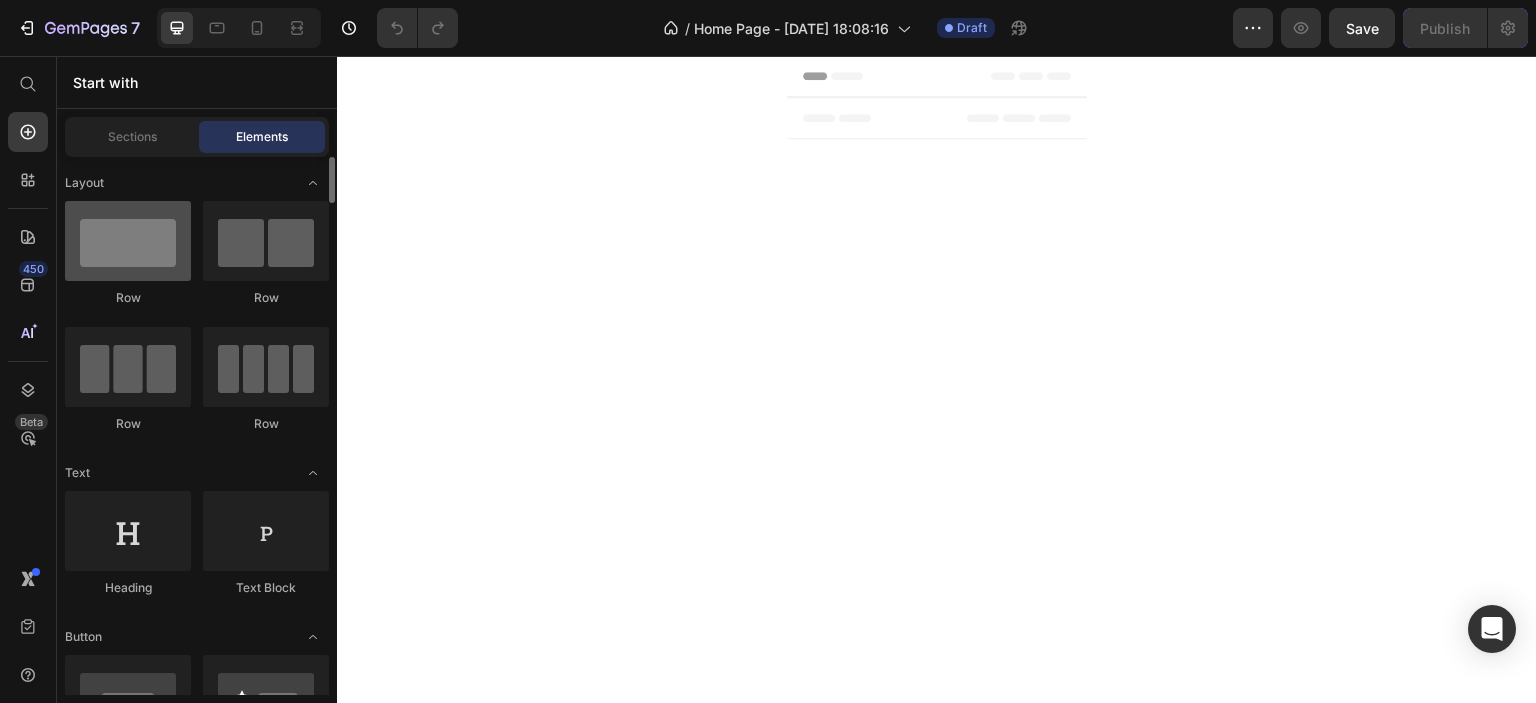 scroll, scrollTop: 0, scrollLeft: 0, axis: both 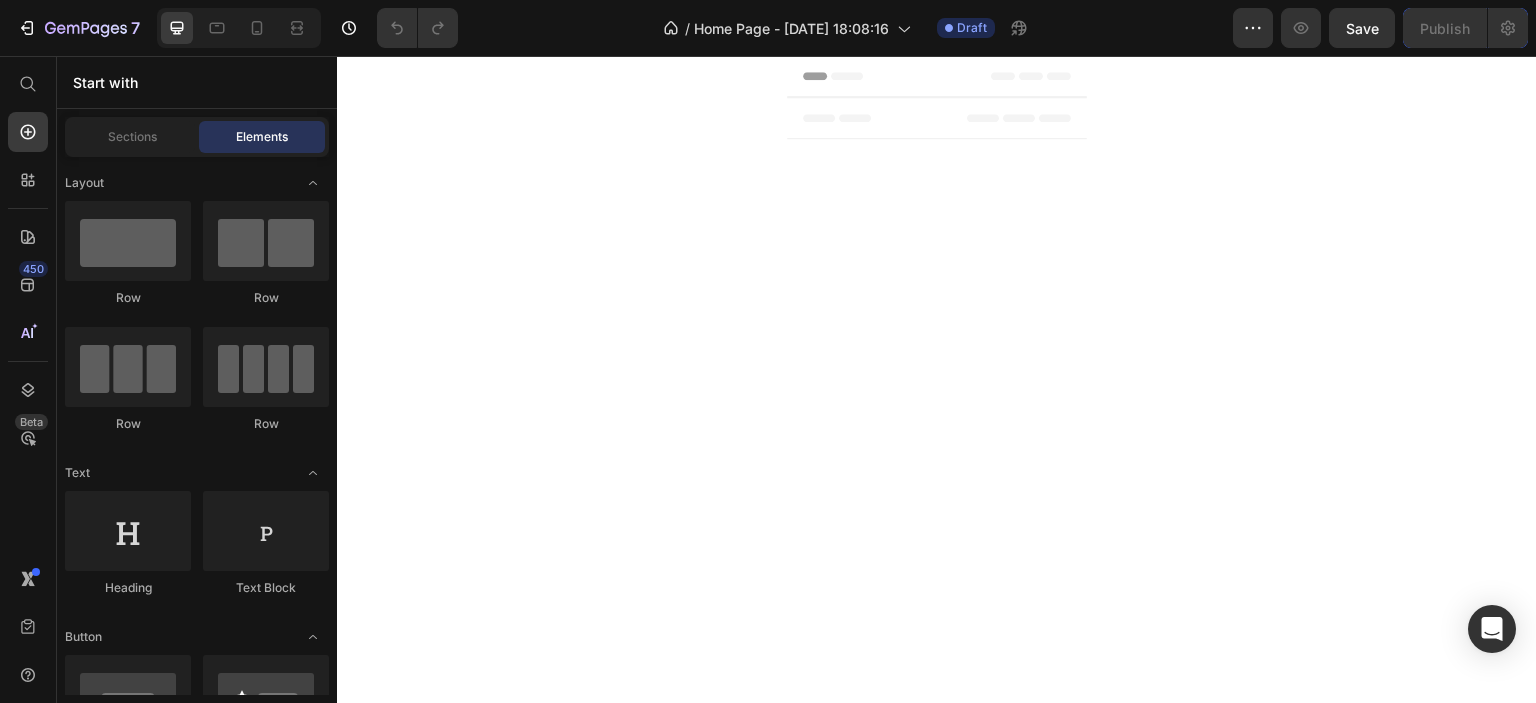 click on "Sections Elements" at bounding box center (197, 137) 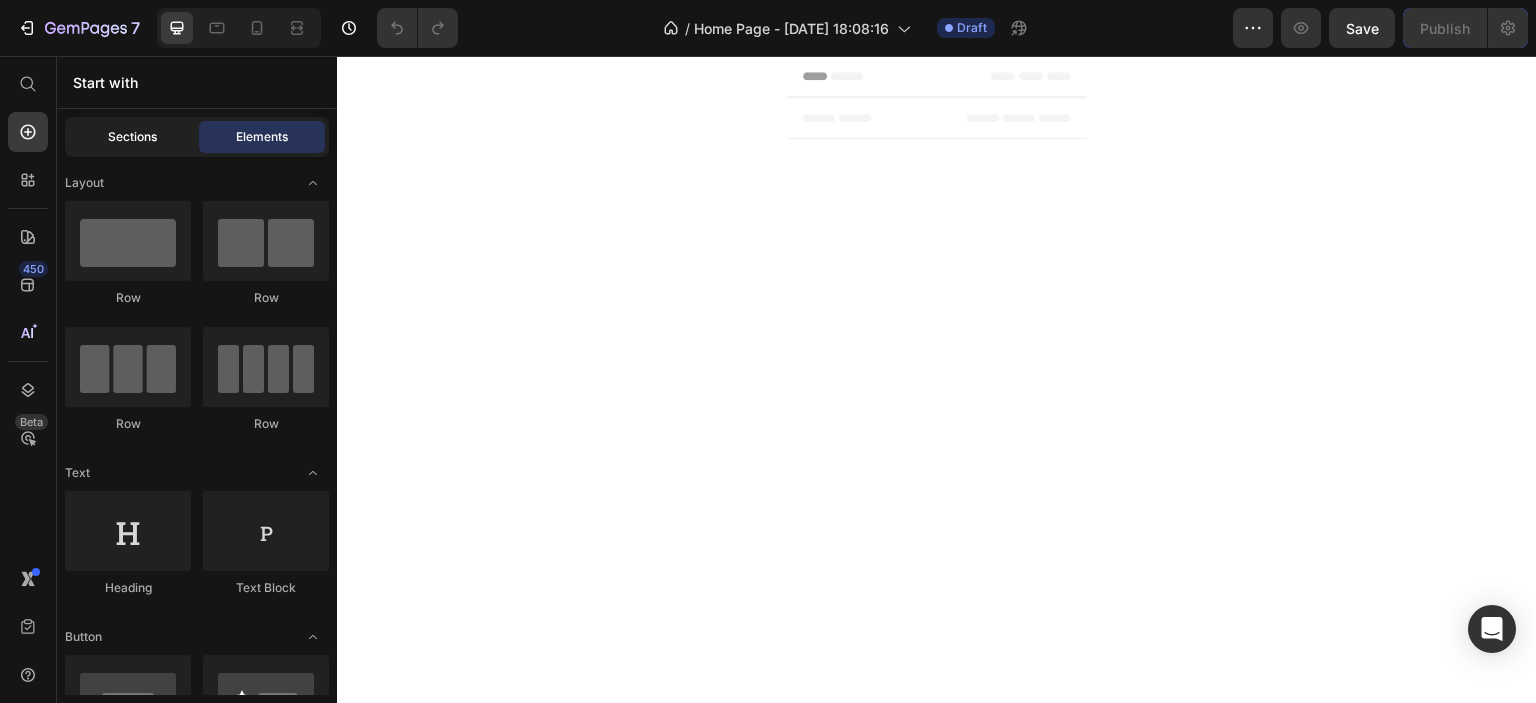 click on "Sections" 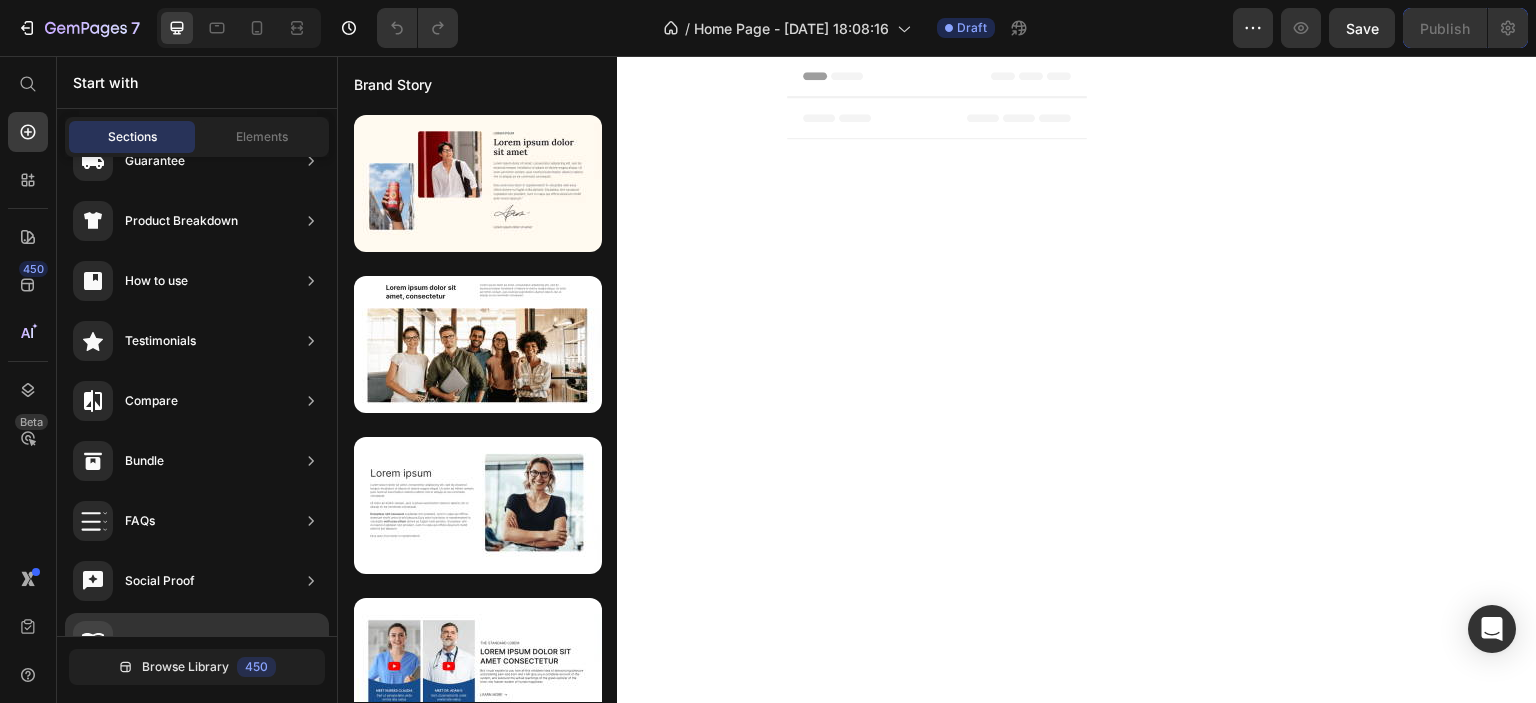 scroll, scrollTop: 0, scrollLeft: 0, axis: both 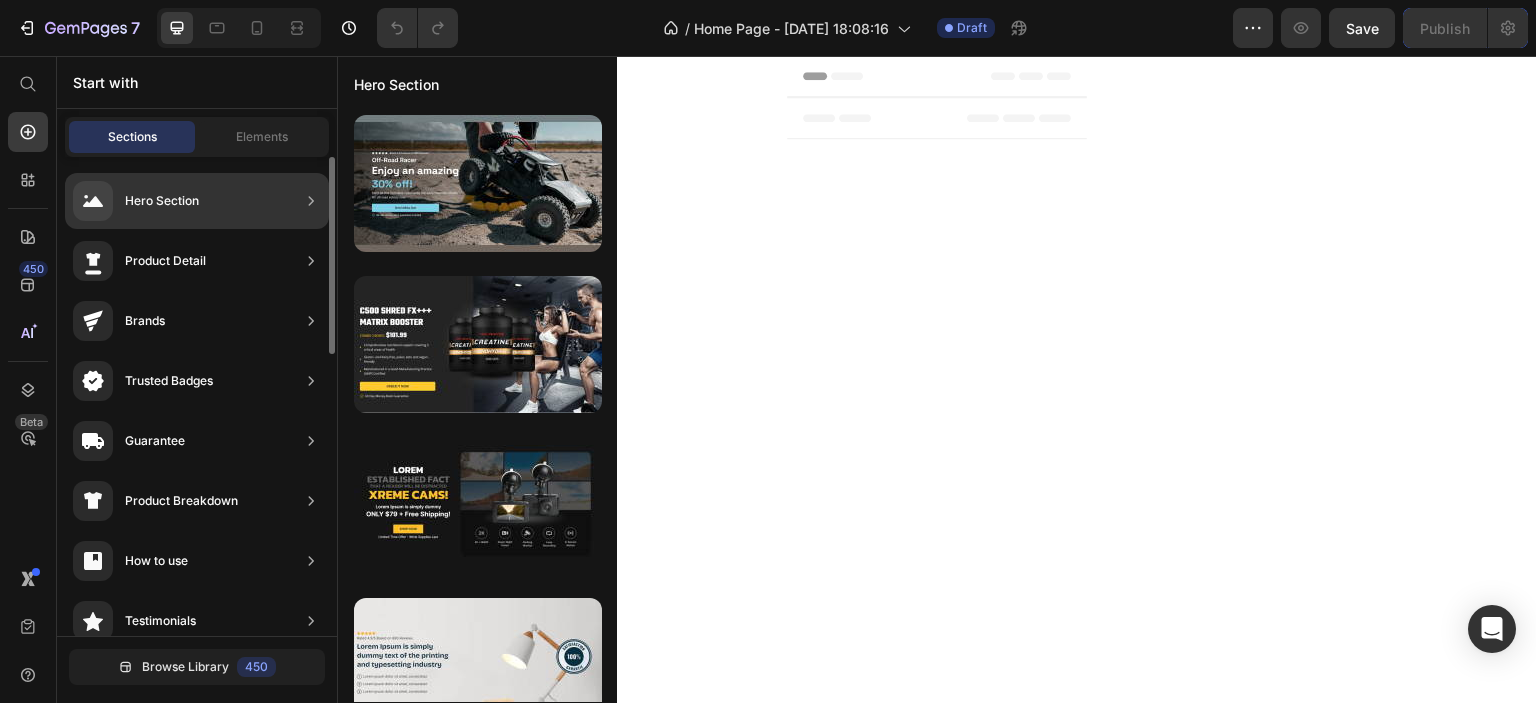 click on "Hero Section" 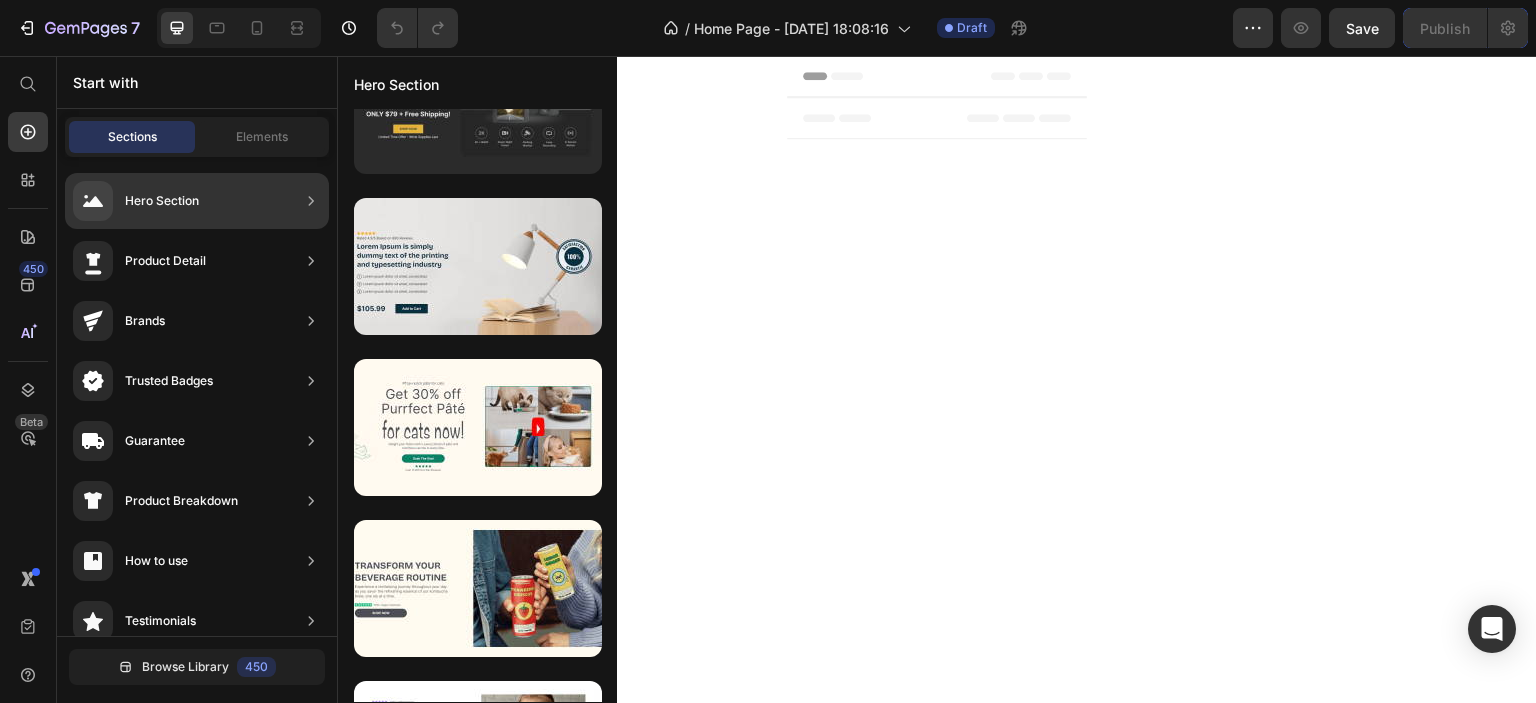 scroll, scrollTop: 500, scrollLeft: 0, axis: vertical 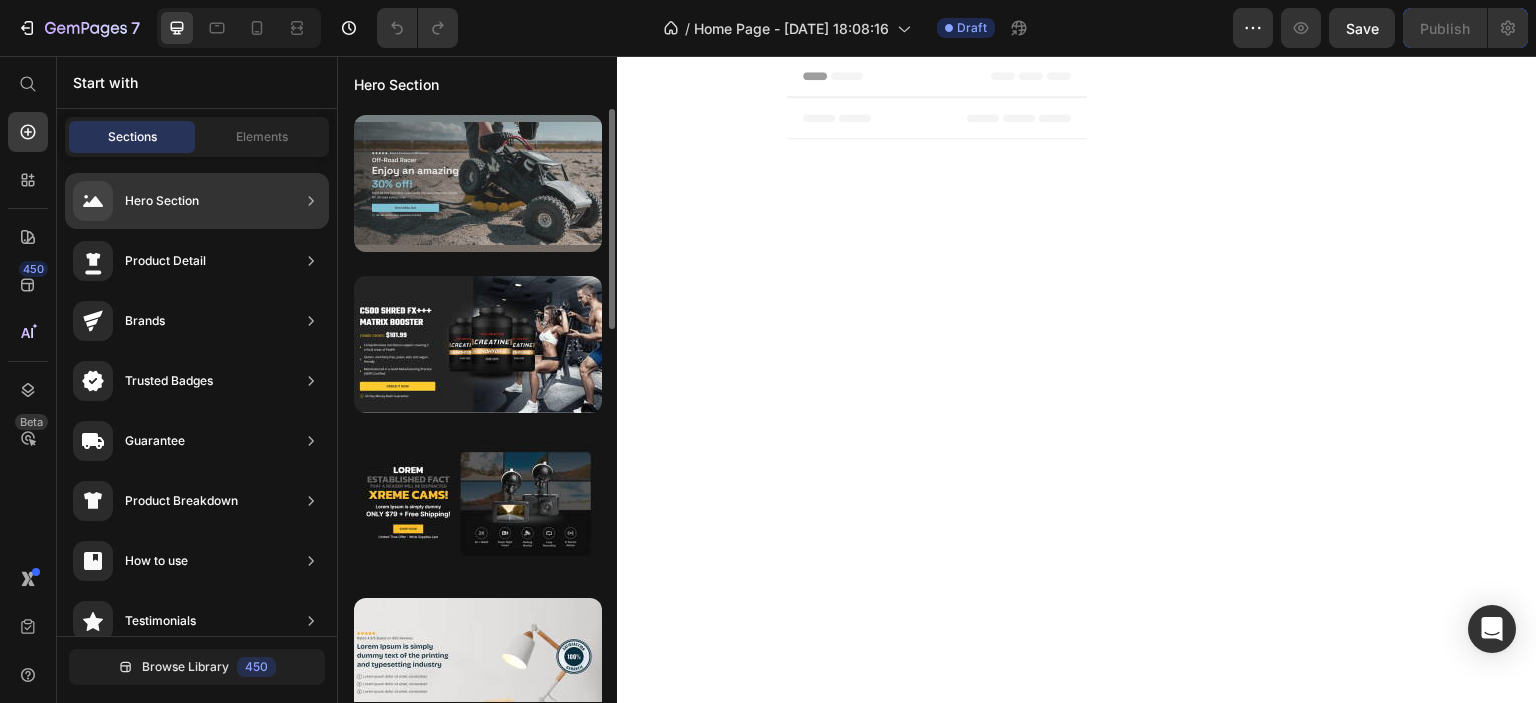 click at bounding box center (478, 183) 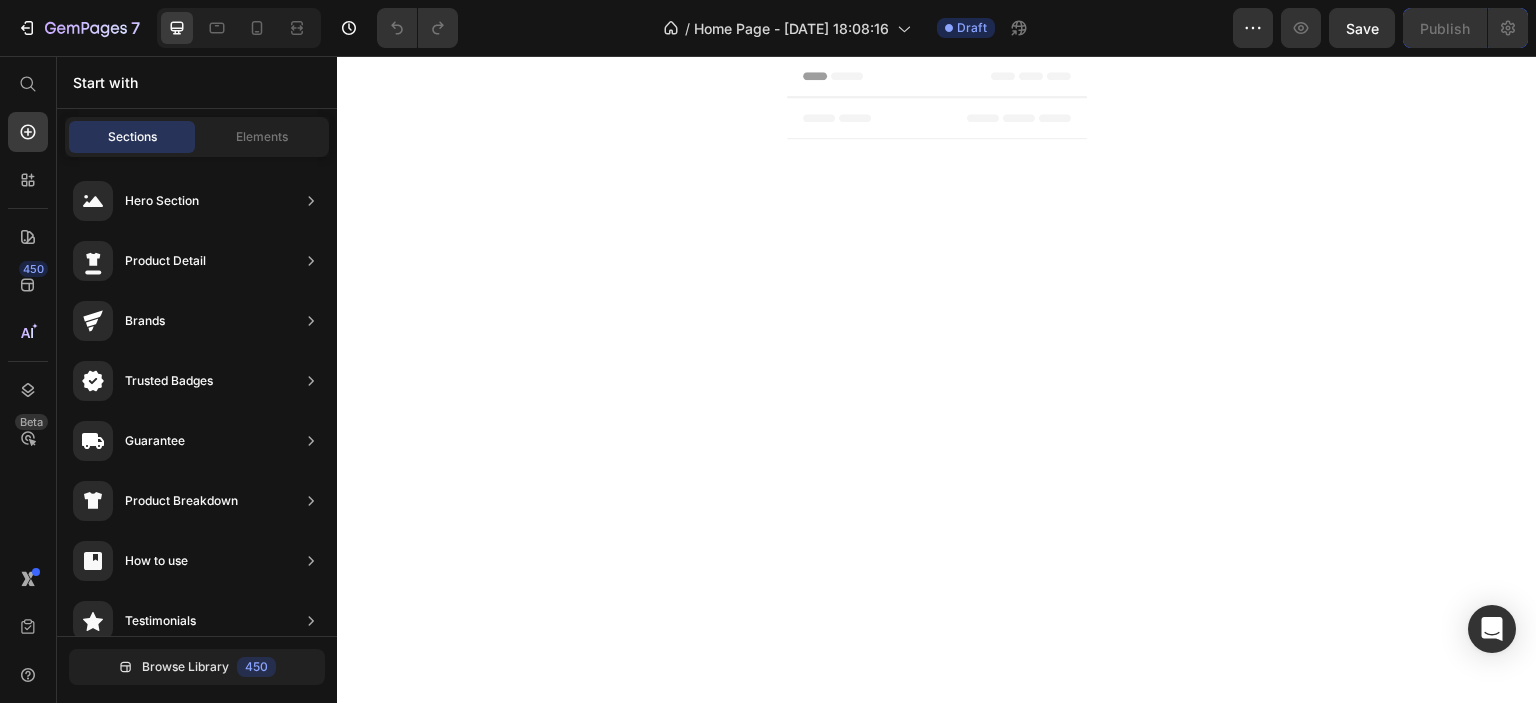 scroll, scrollTop: 0, scrollLeft: 0, axis: both 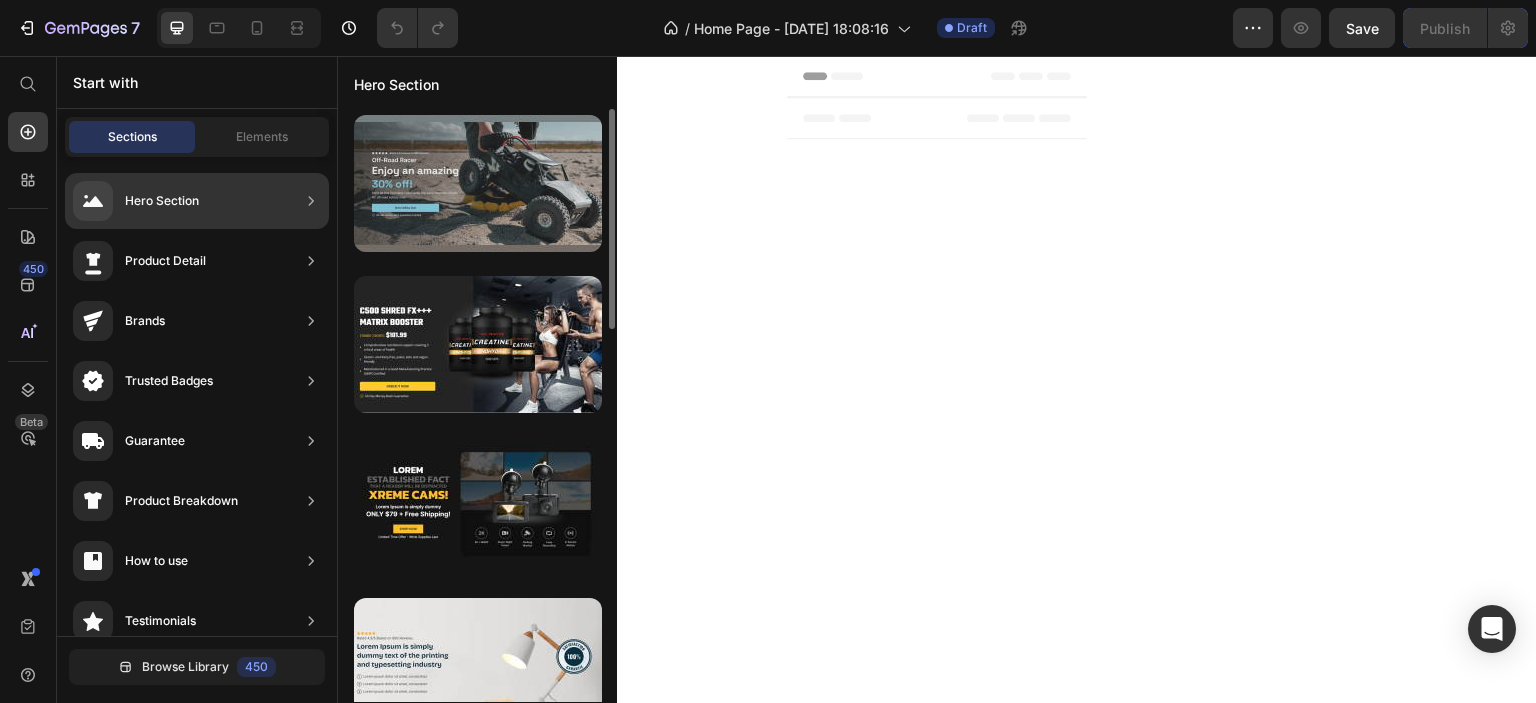 drag, startPoint x: 308, startPoint y: 198, endPoint x: 583, endPoint y: 151, distance: 278.98746 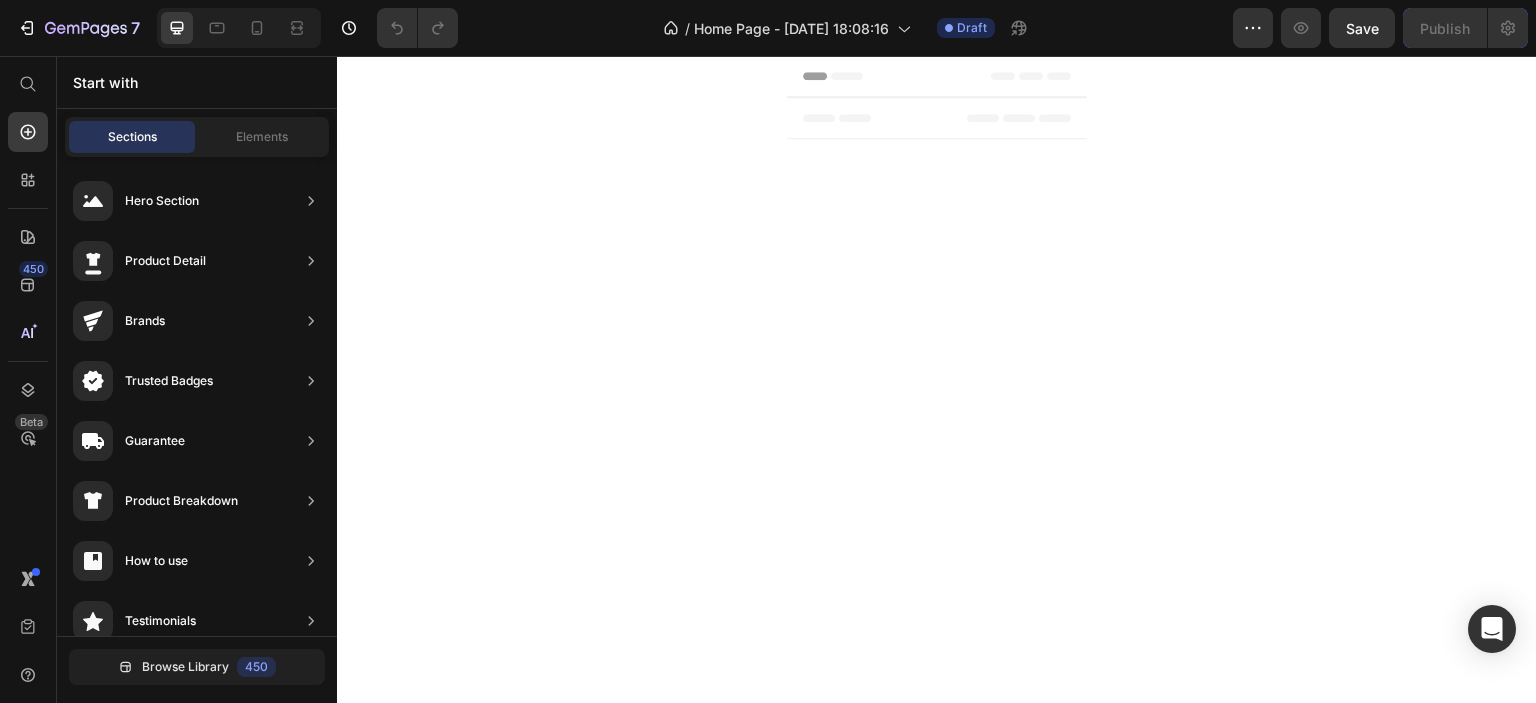 drag, startPoint x: 1314, startPoint y: 214, endPoint x: 822, endPoint y: 96, distance: 505.95258 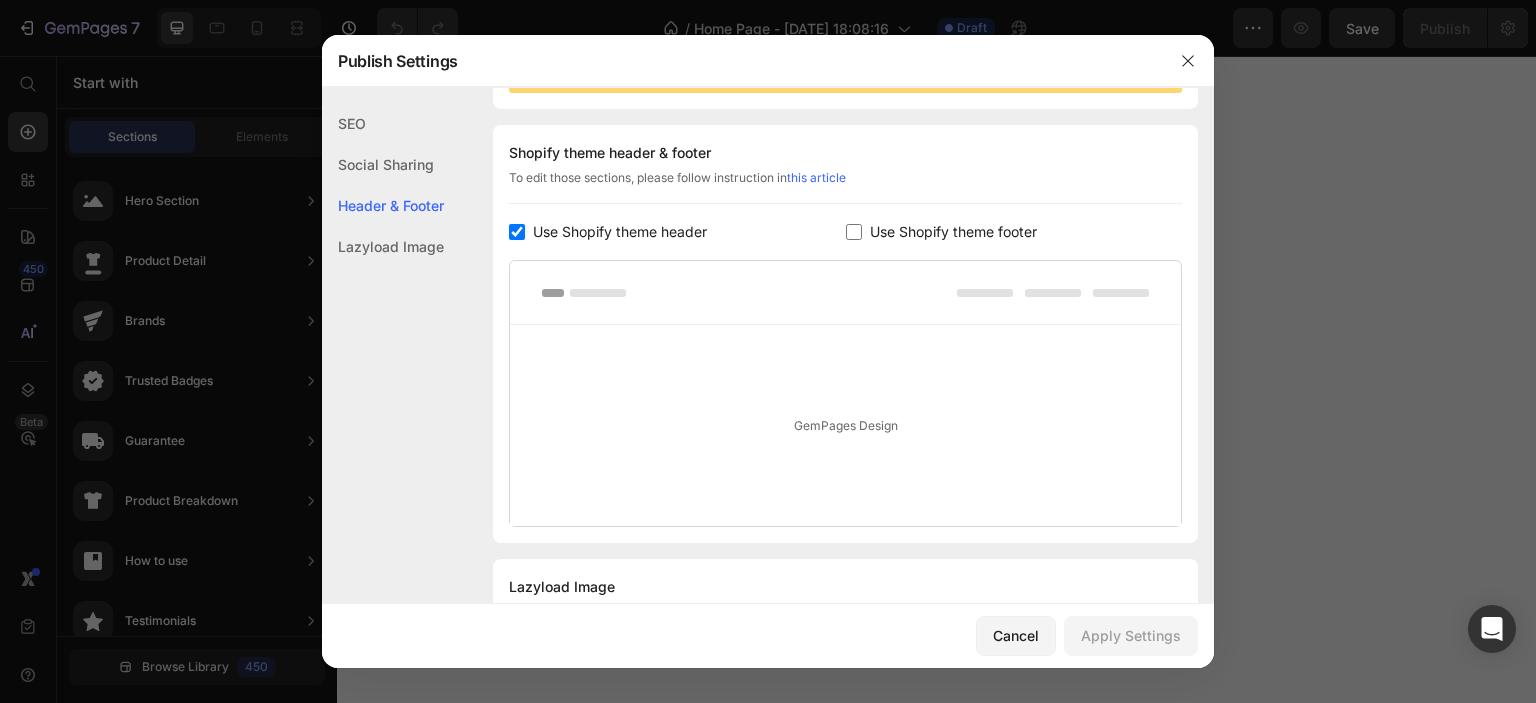 scroll, scrollTop: 270, scrollLeft: 0, axis: vertical 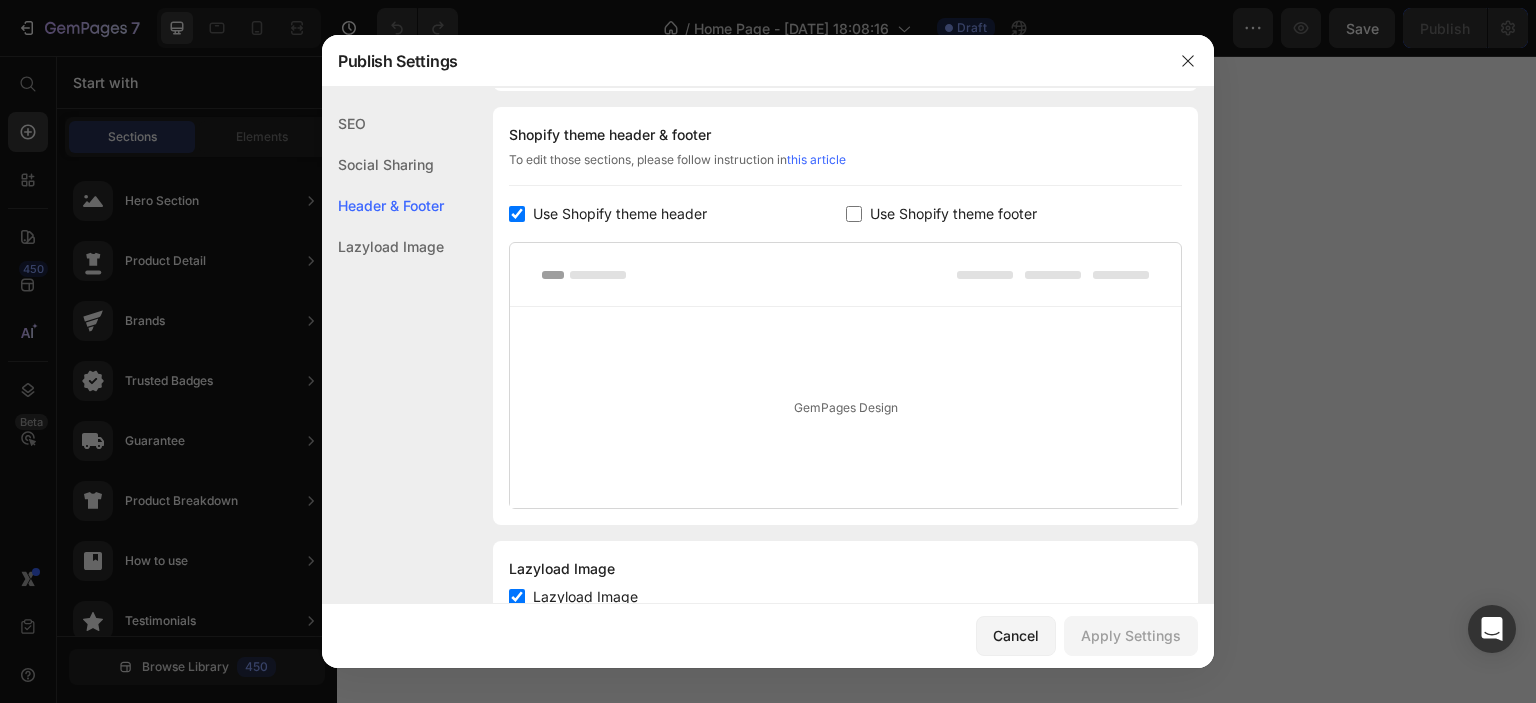 click on "Lazyload Image" 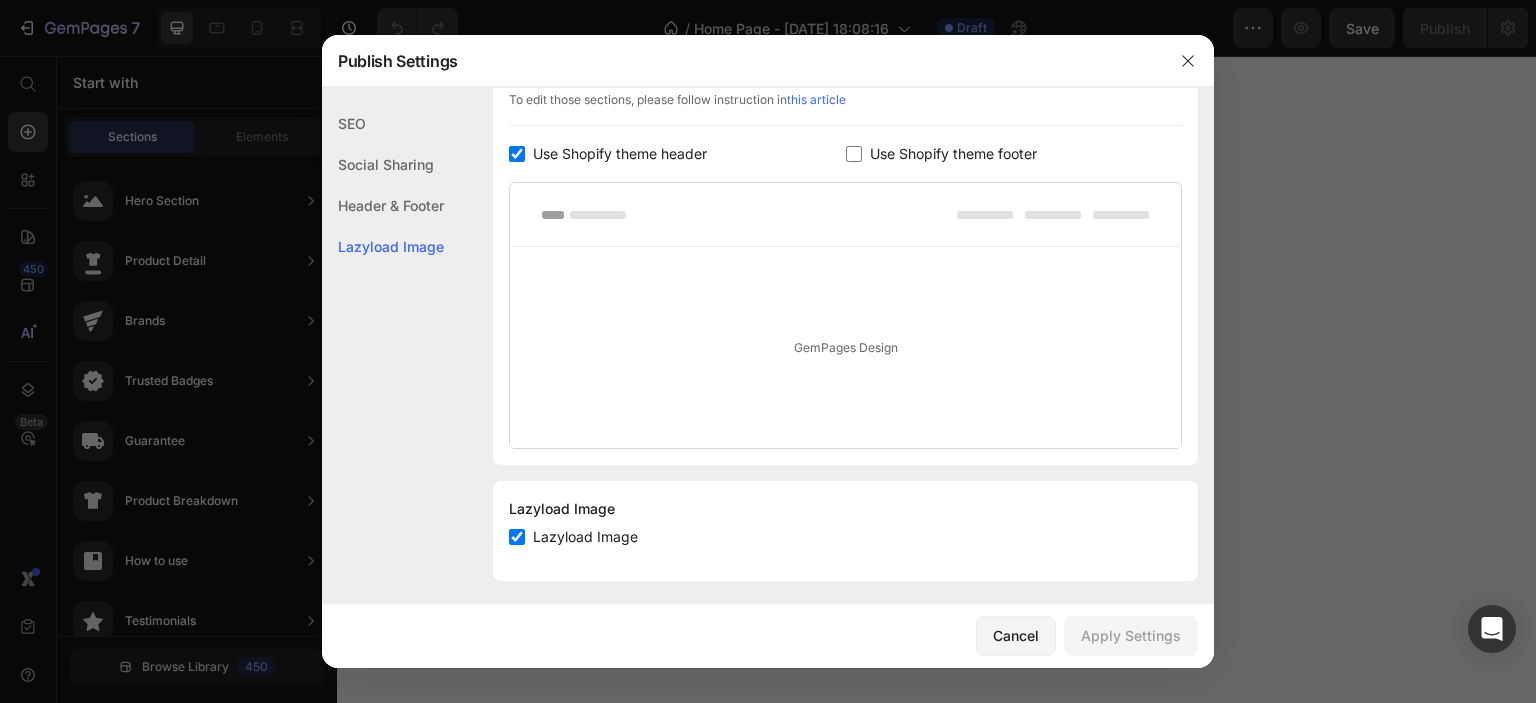 scroll, scrollTop: 338, scrollLeft: 0, axis: vertical 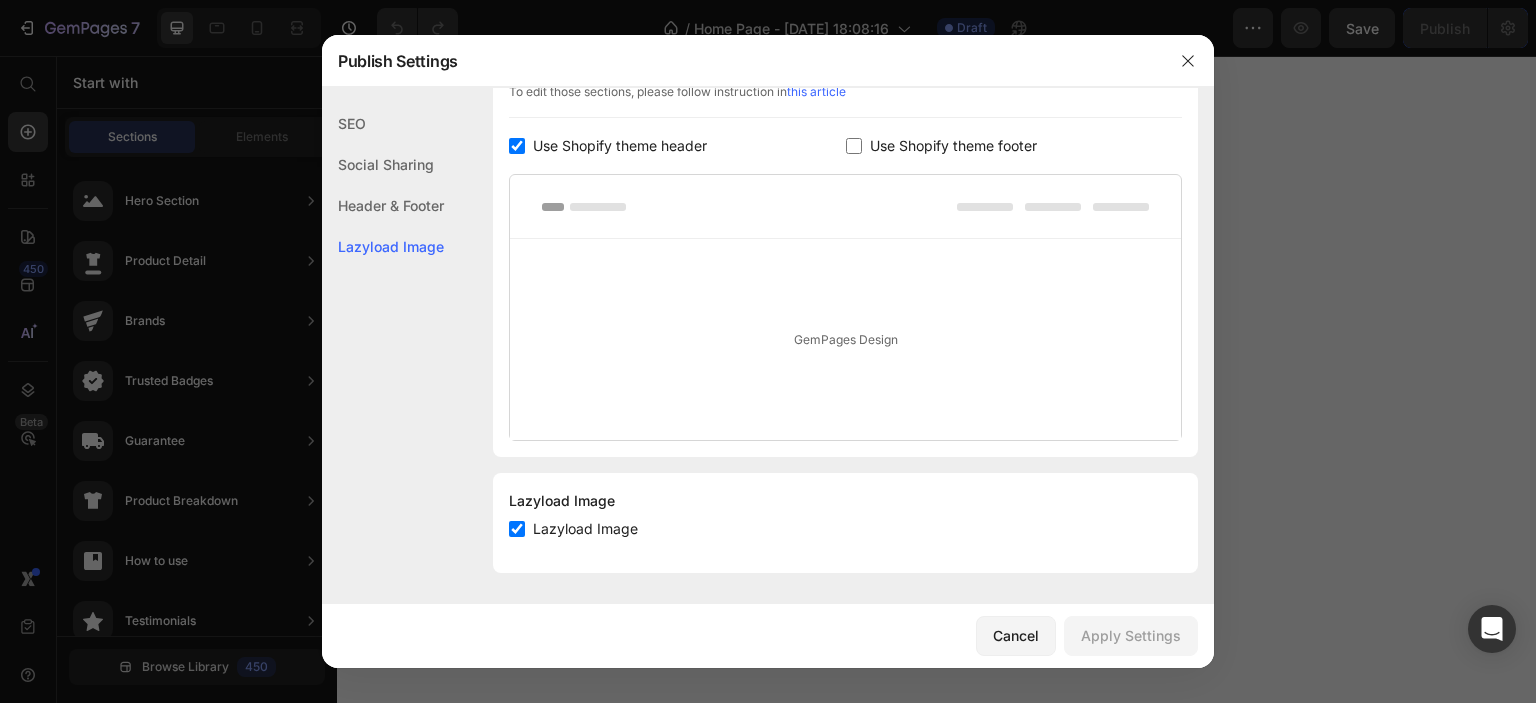 click on "GemPages Design" at bounding box center [845, 339] 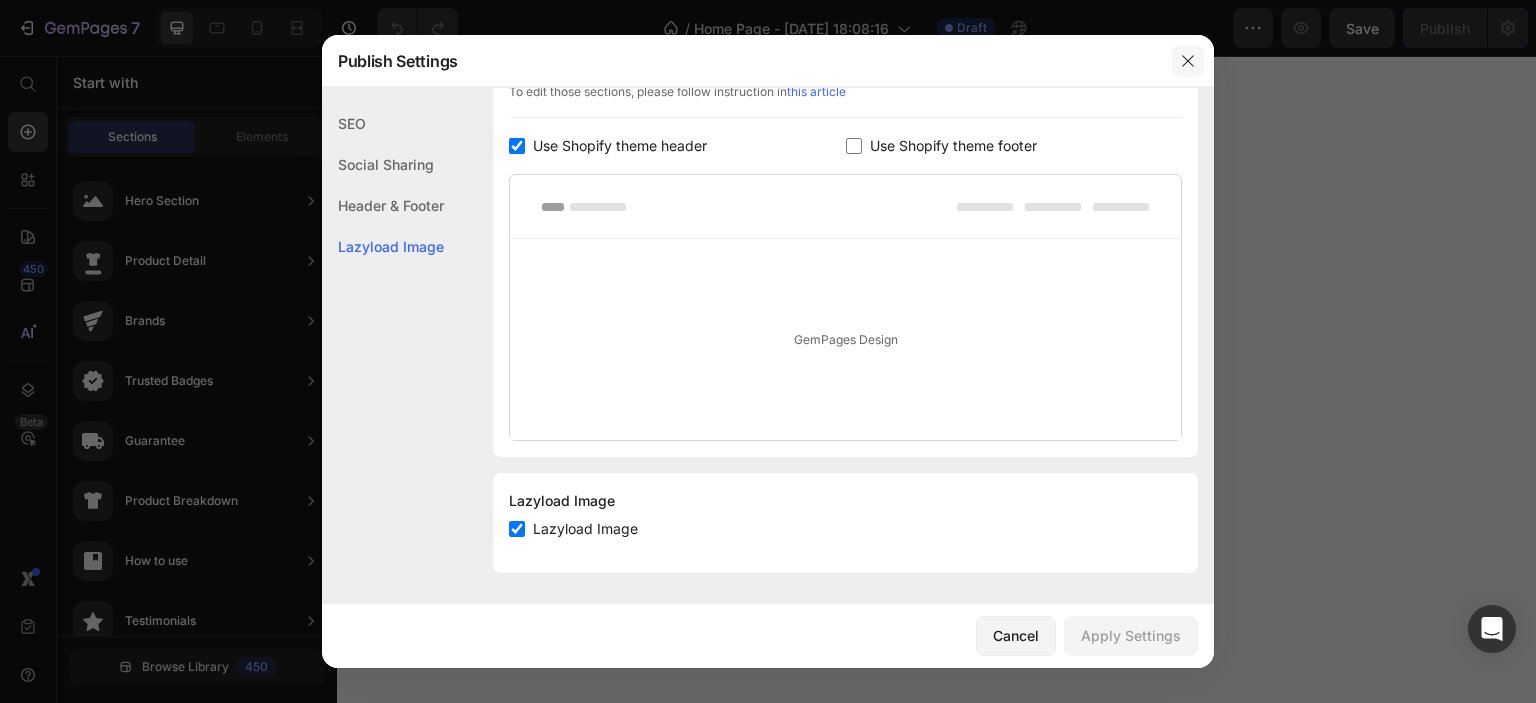 click at bounding box center (1188, 61) 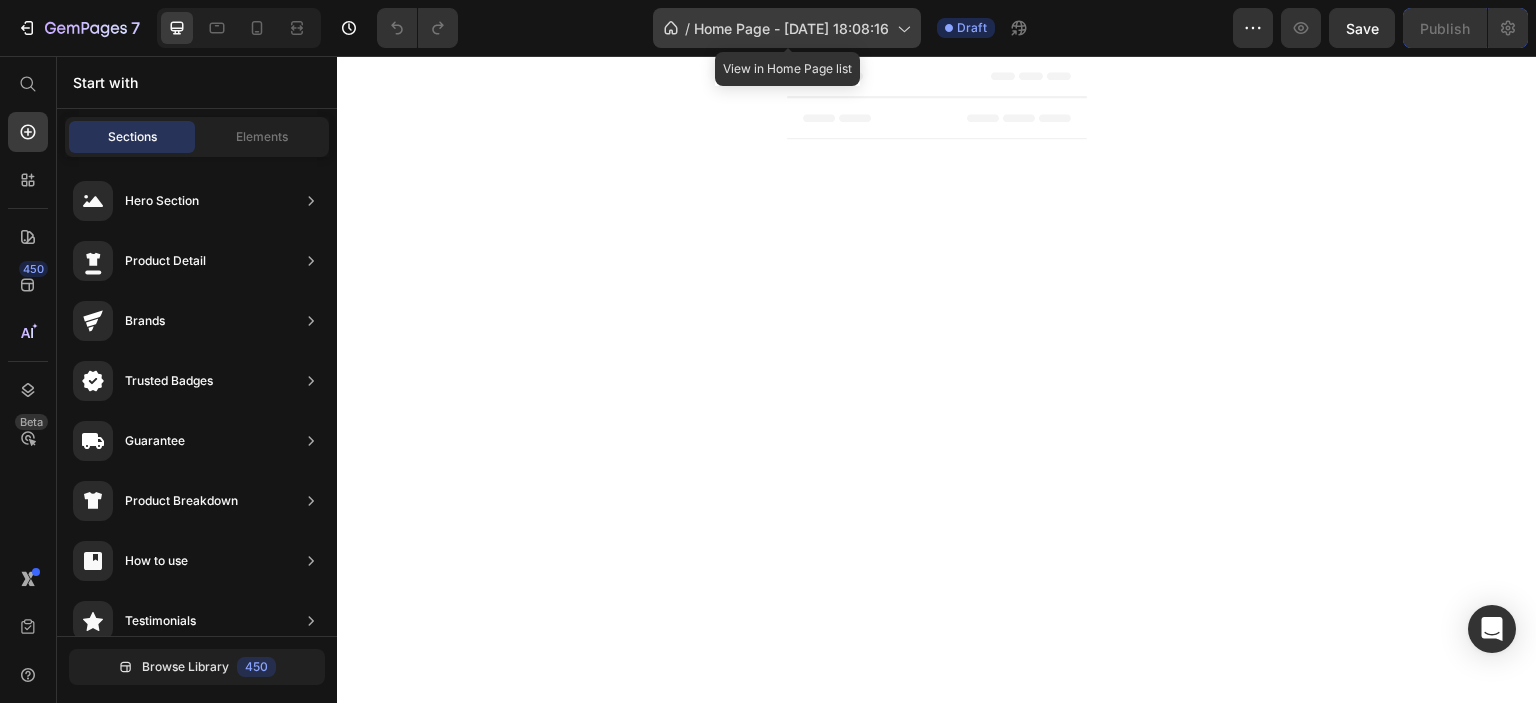 click on "Home Page - [DATE] 18:08:16" at bounding box center [791, 28] 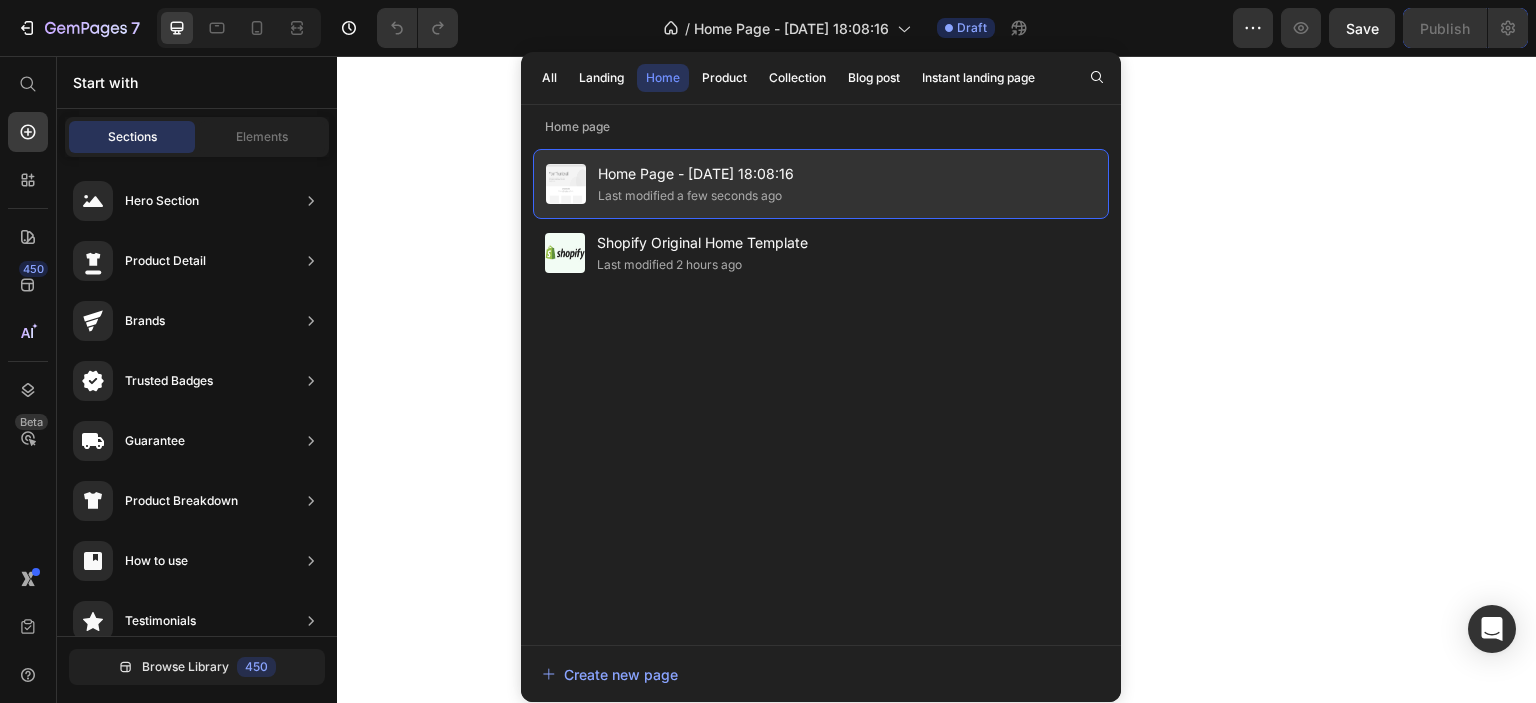 scroll, scrollTop: 0, scrollLeft: 0, axis: both 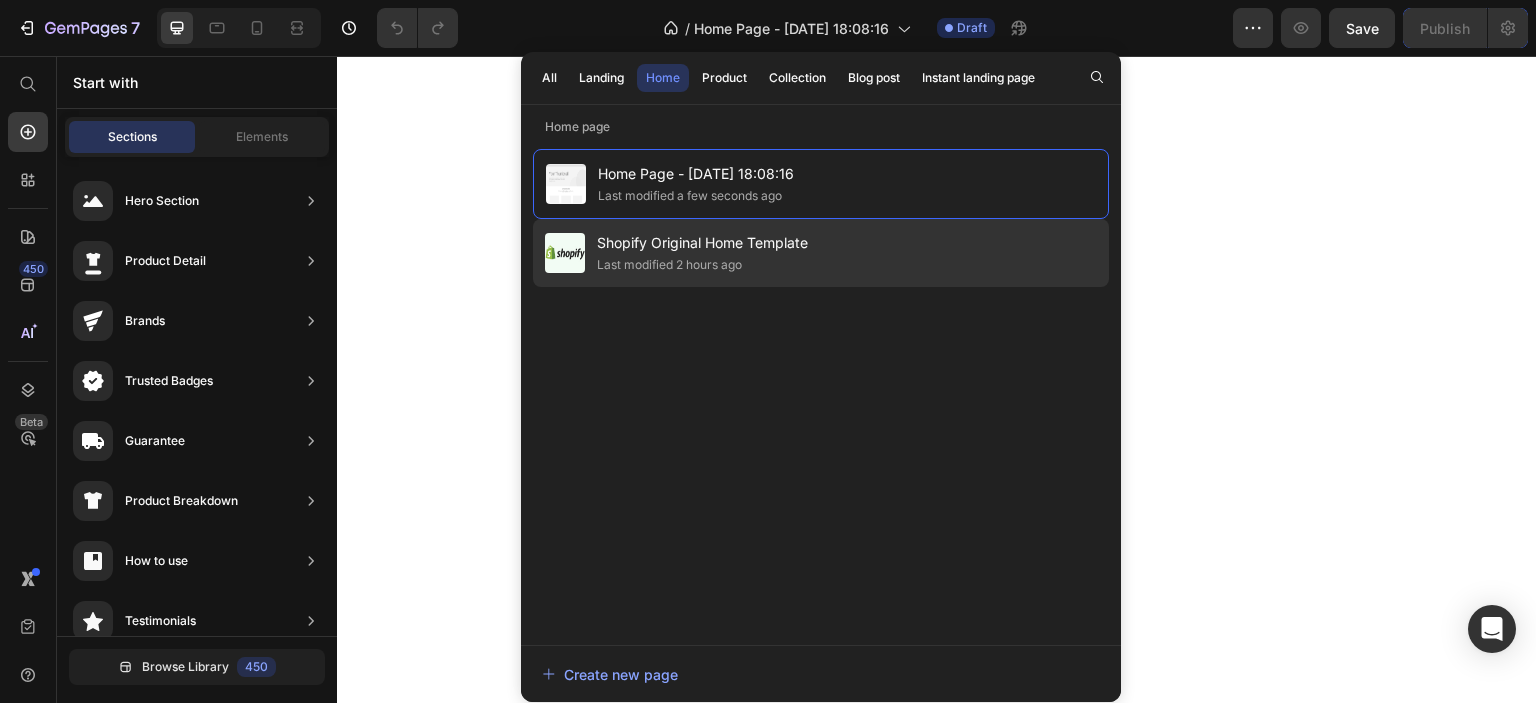 click on "Shopify Original Home Template" at bounding box center [702, 243] 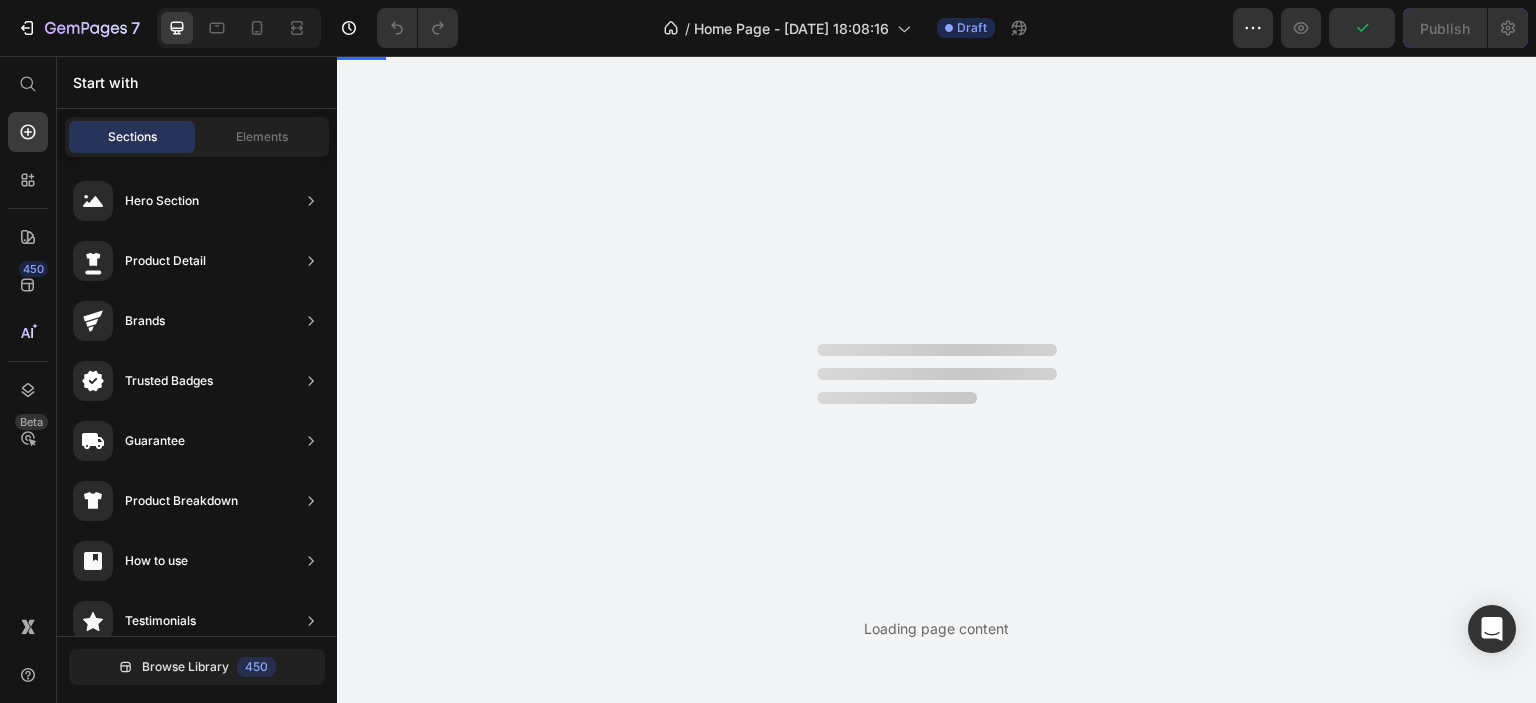 scroll, scrollTop: 0, scrollLeft: 0, axis: both 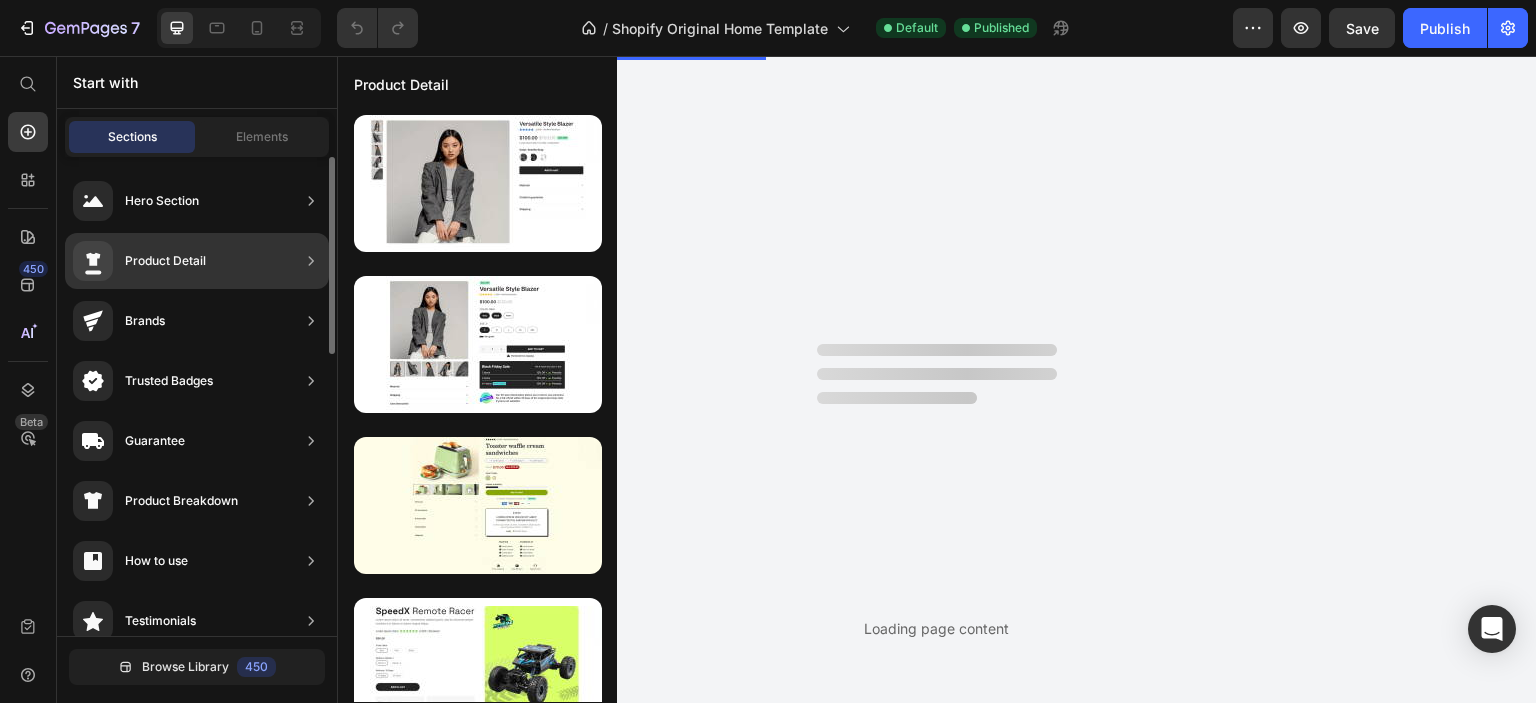 click on "Product Detail" 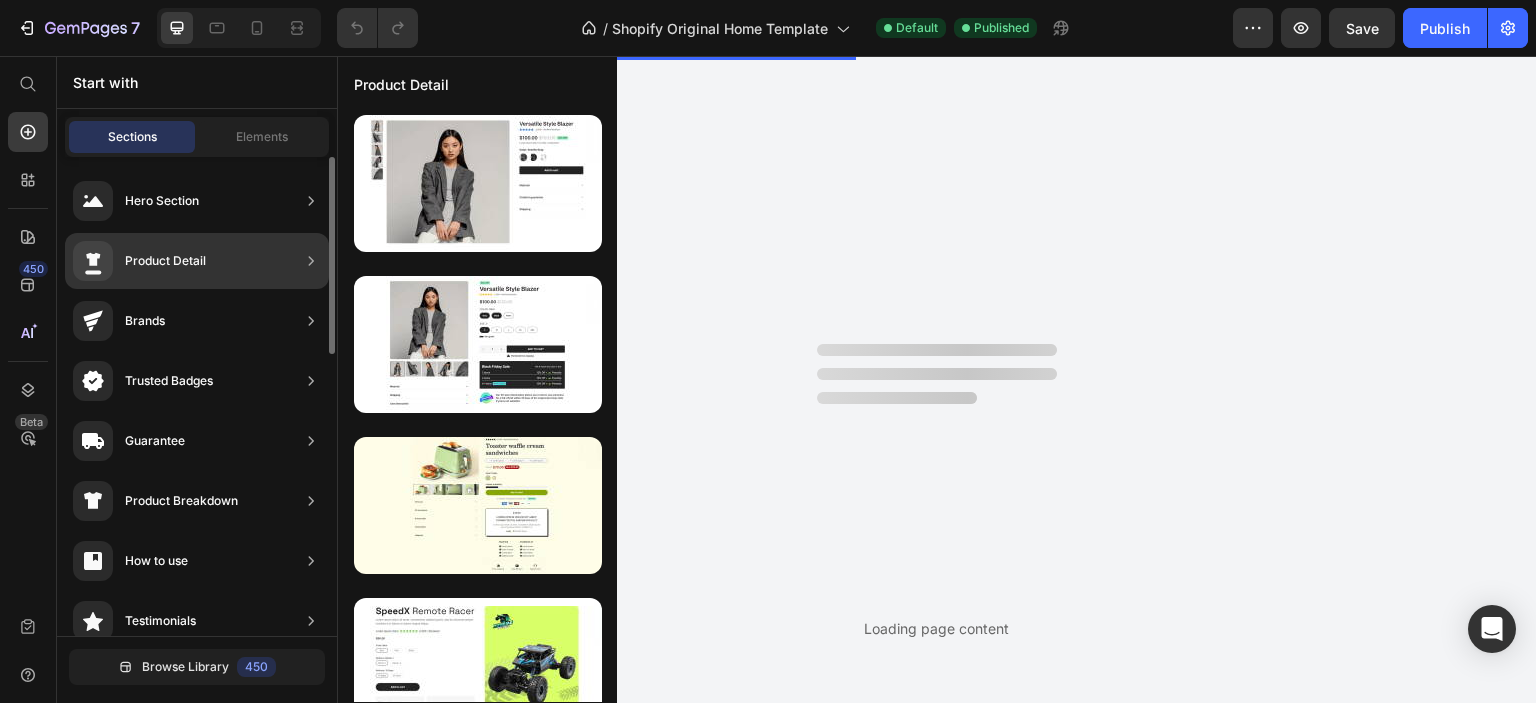 scroll, scrollTop: 0, scrollLeft: 0, axis: both 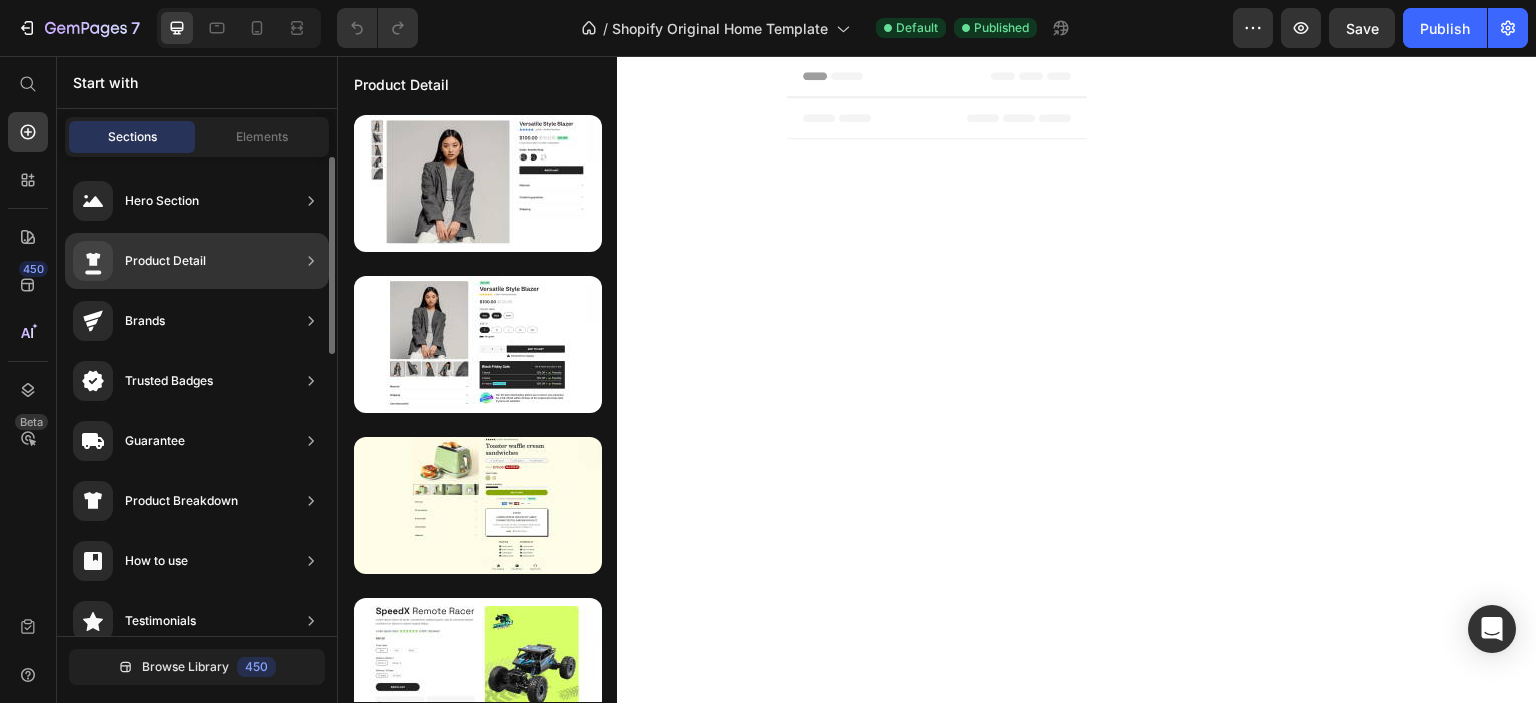 click on "Product Detail" 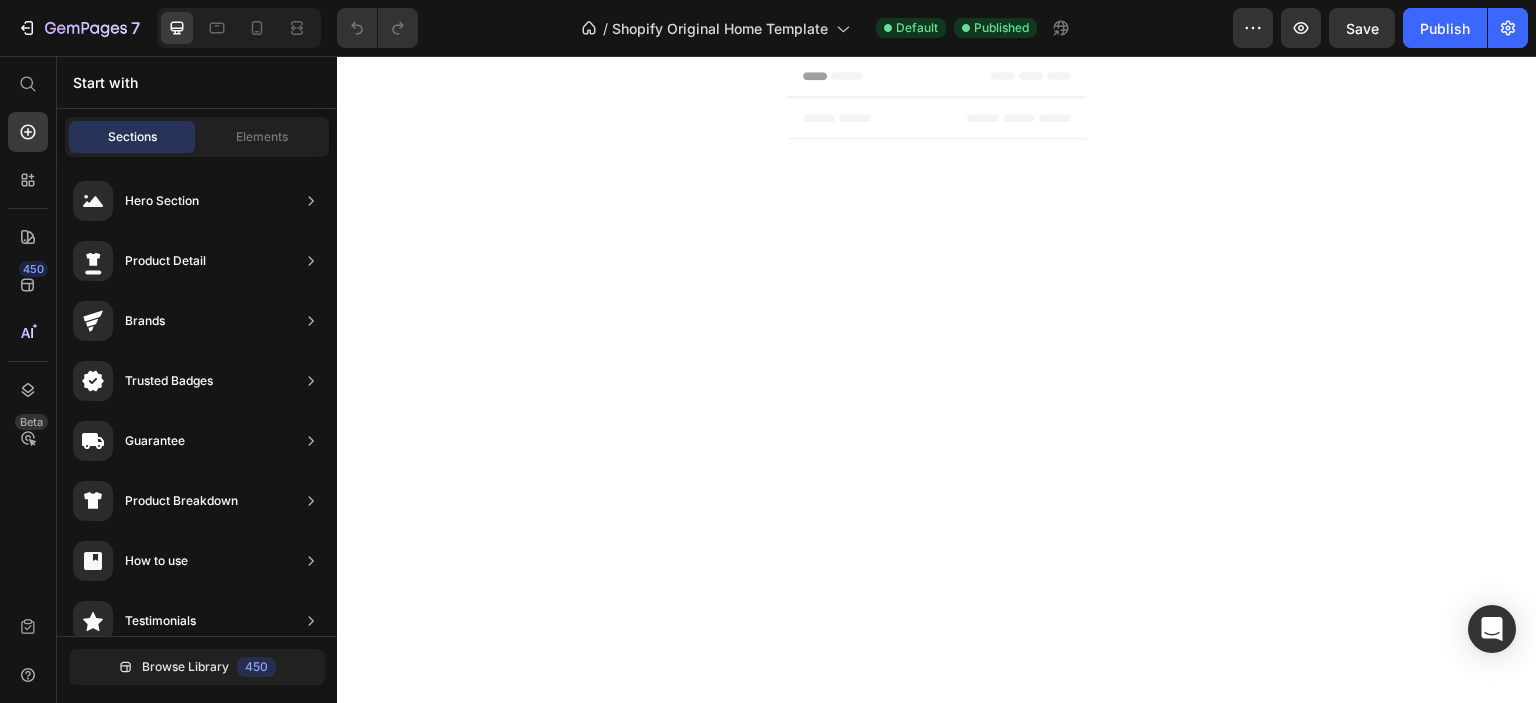 click on "Header" at bounding box center [843, 76] 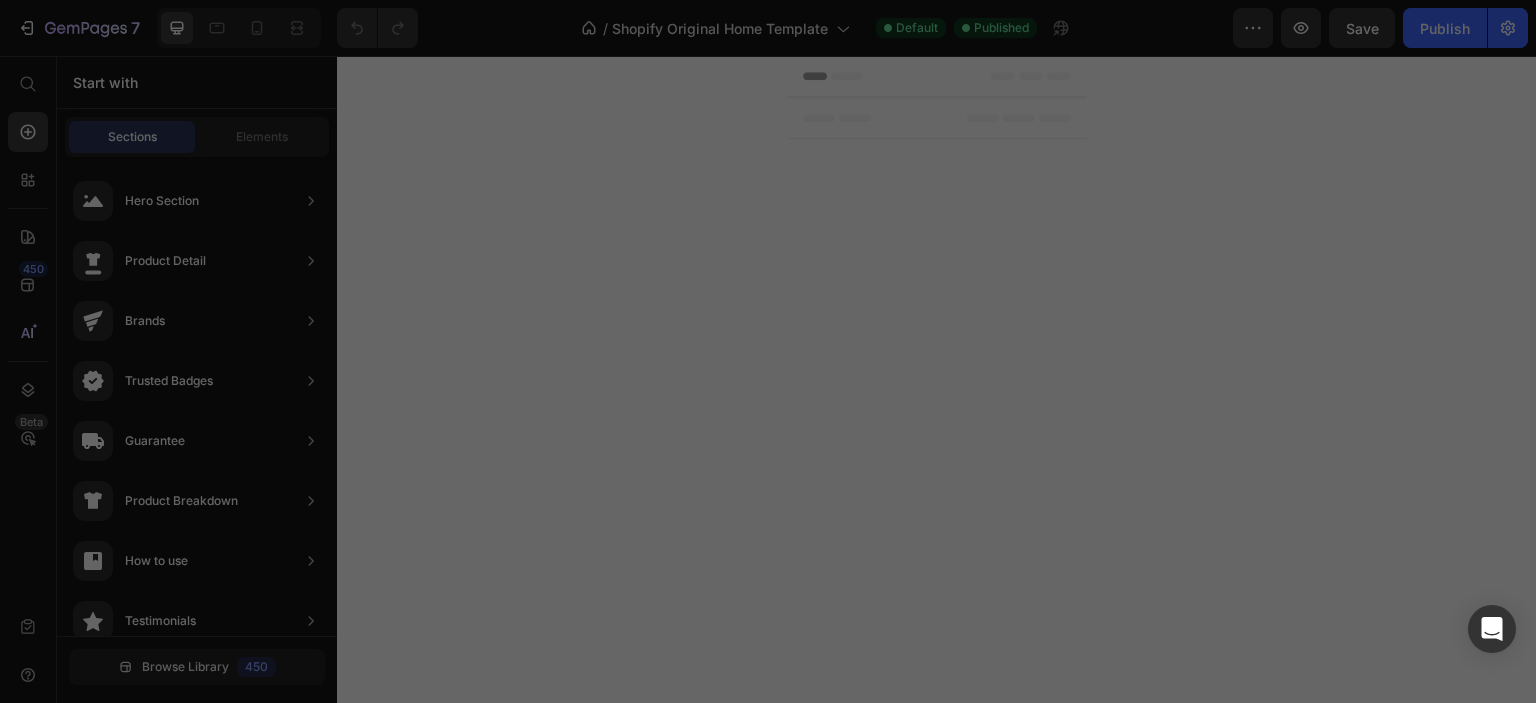 scroll, scrollTop: 0, scrollLeft: 0, axis: both 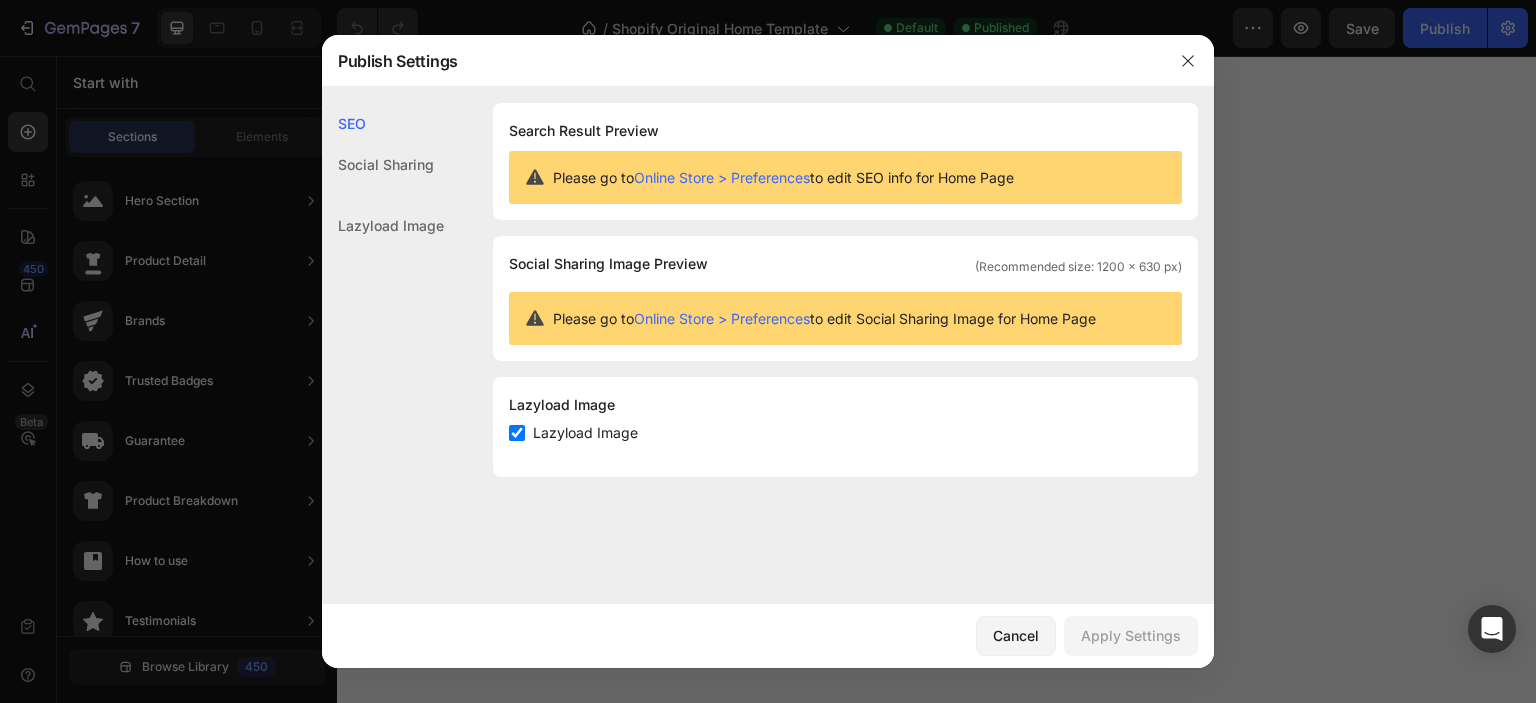 click on "Online Store > Preferences" at bounding box center [722, 177] 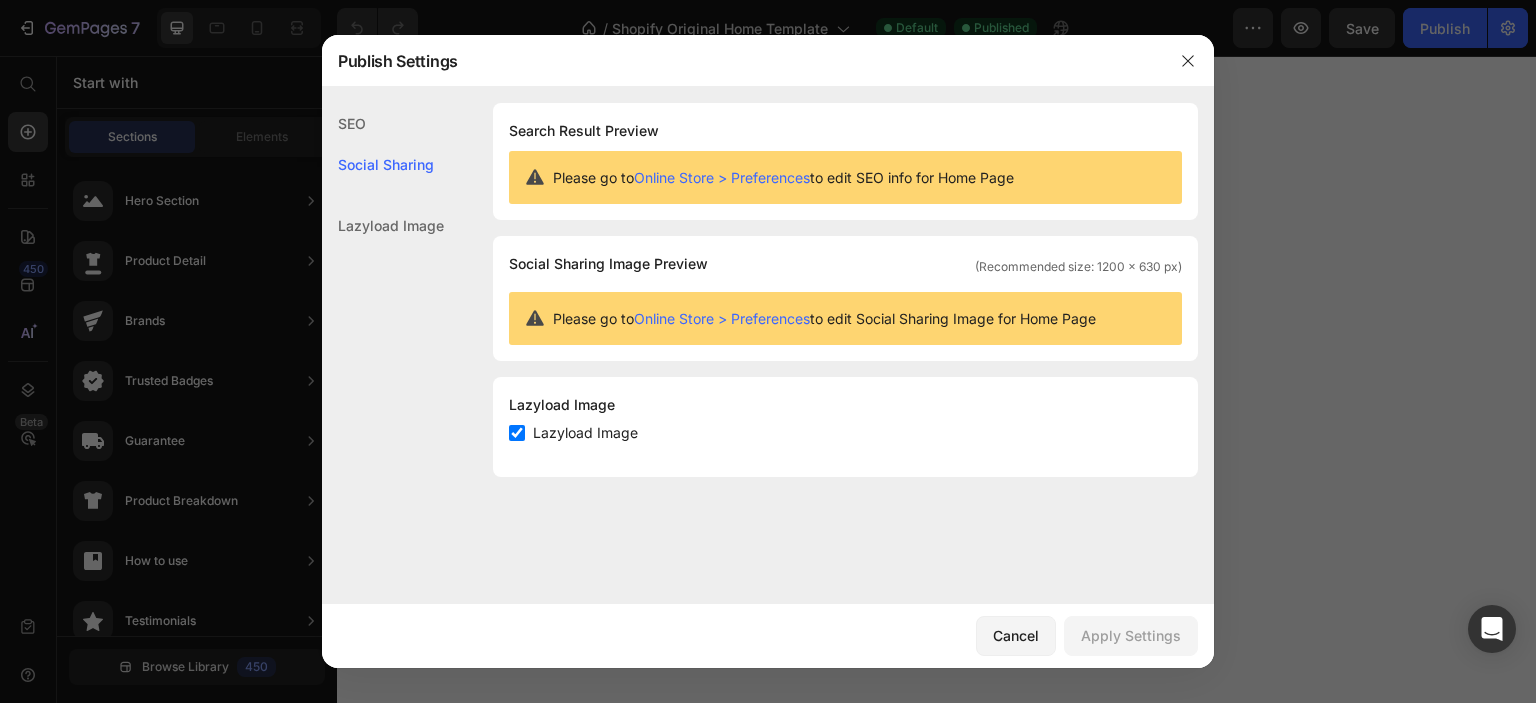click on "Lazyload Image" 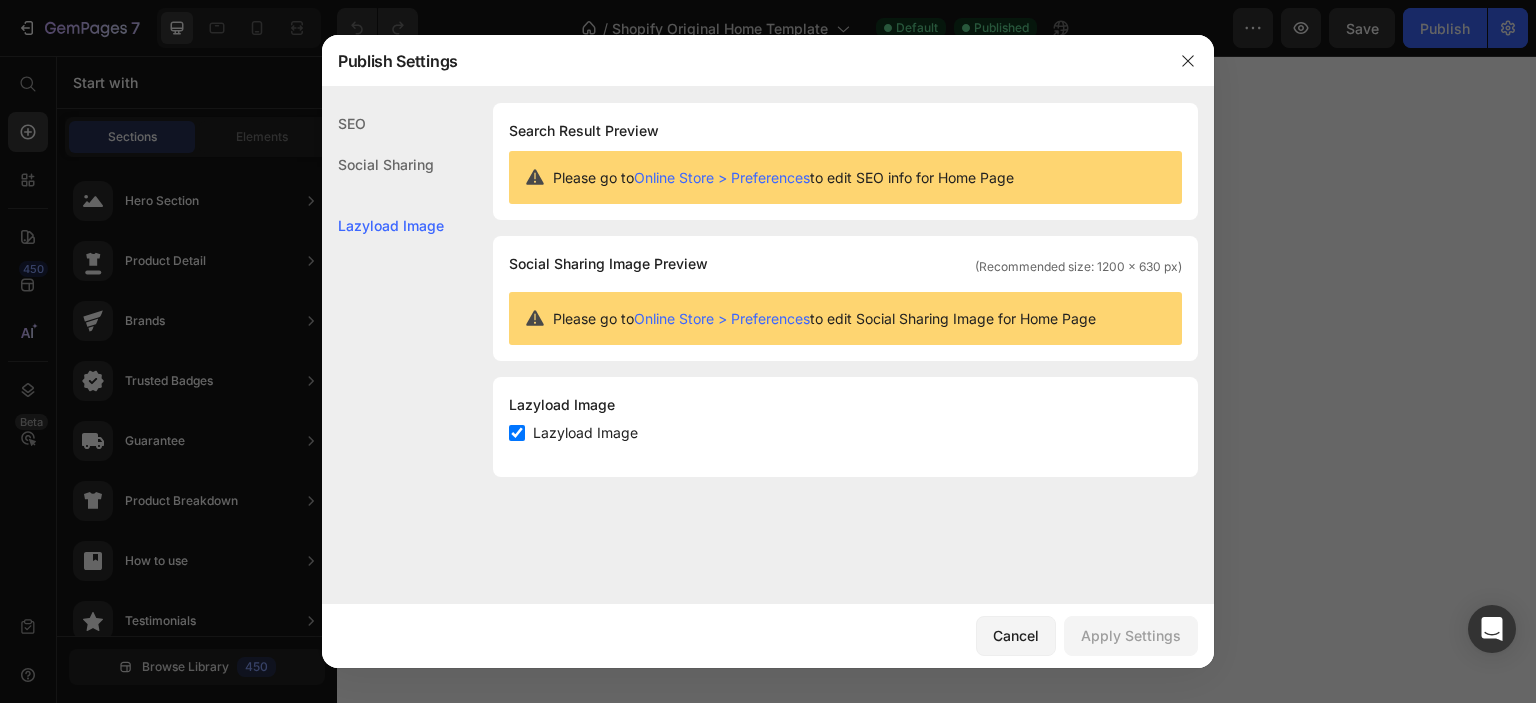 click on "SEO" 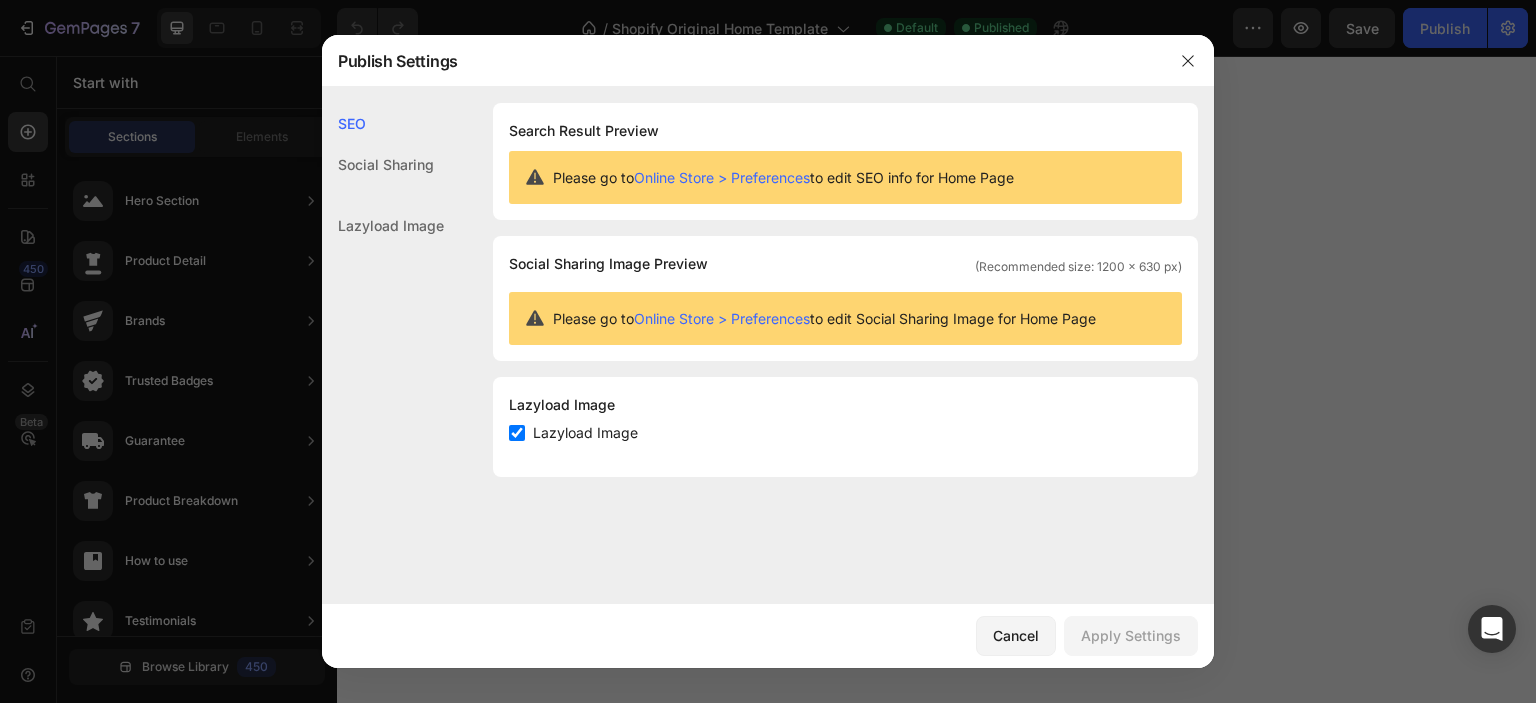 scroll, scrollTop: 0, scrollLeft: 0, axis: both 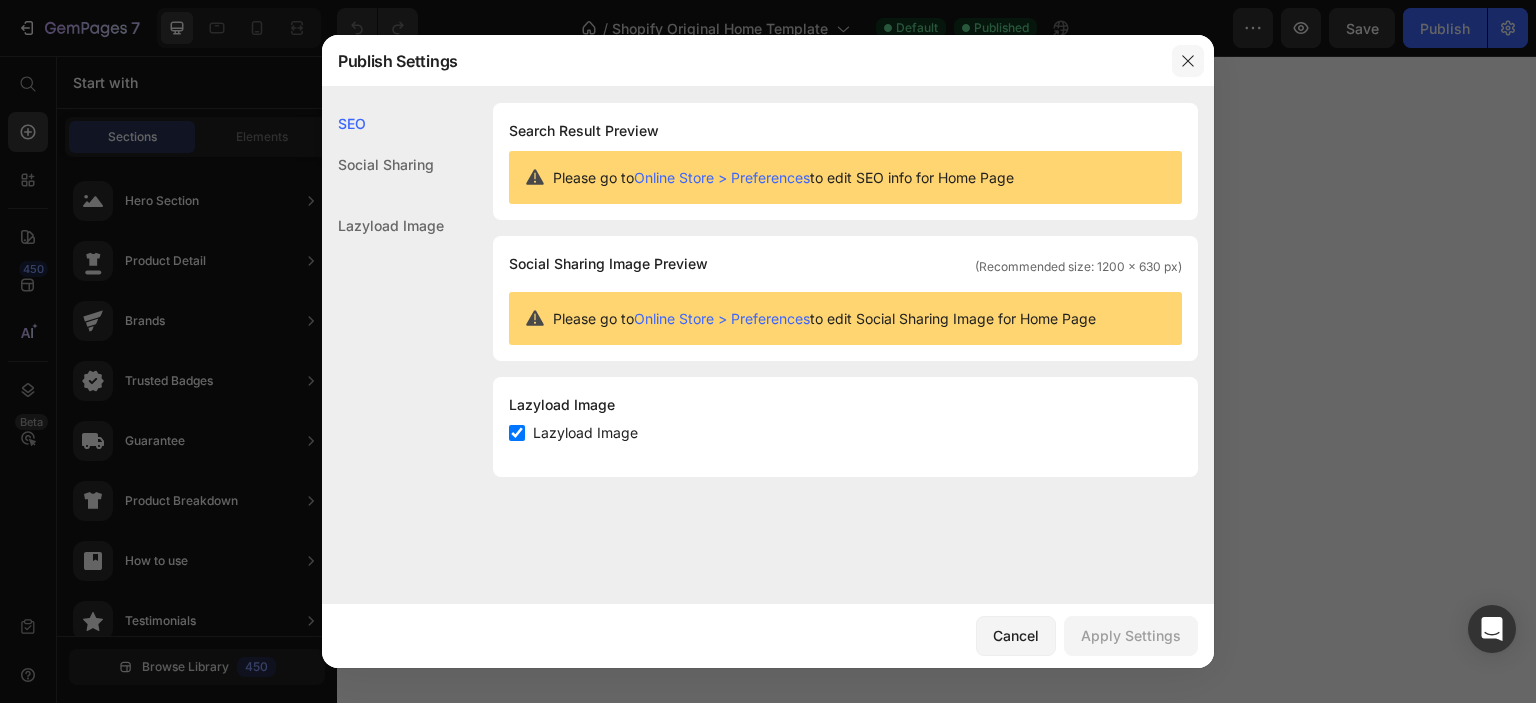 click 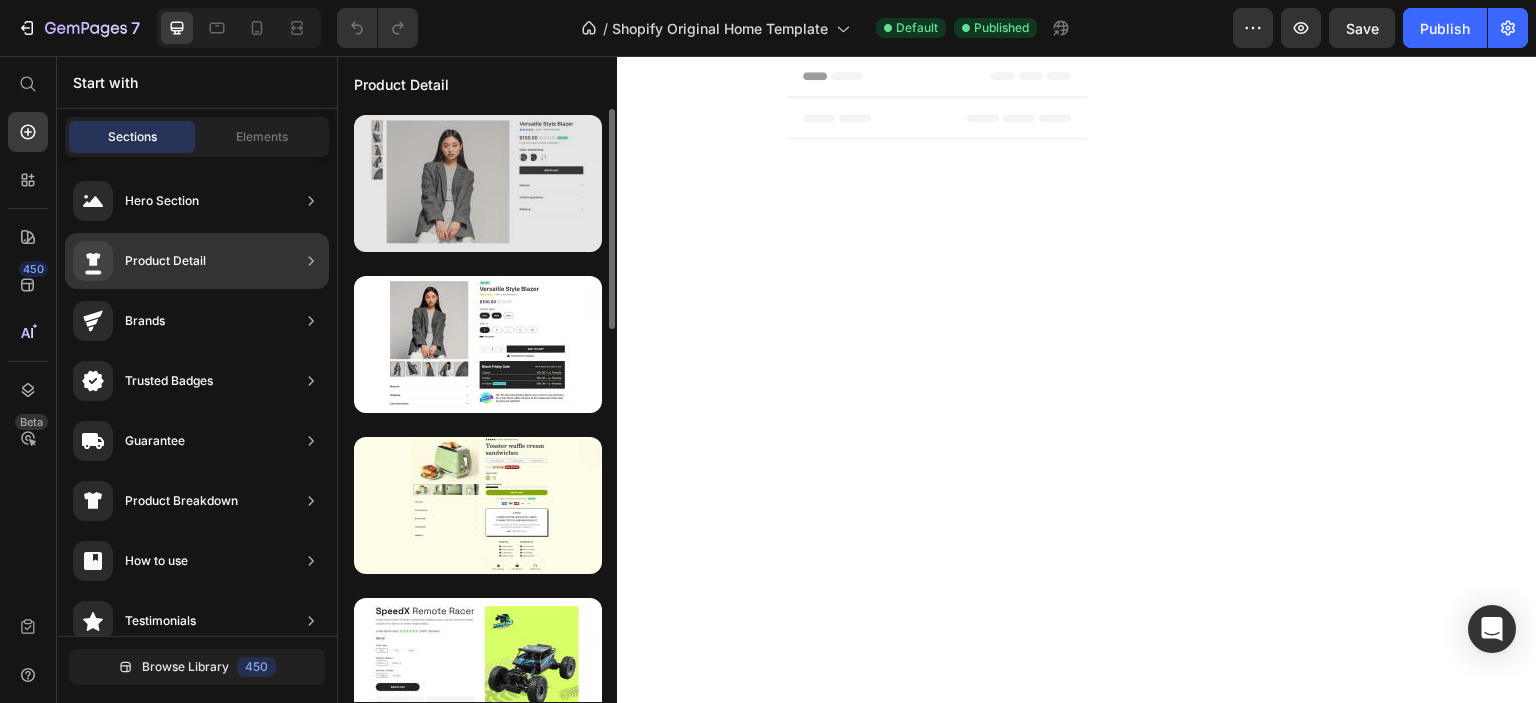 click at bounding box center [478, 183] 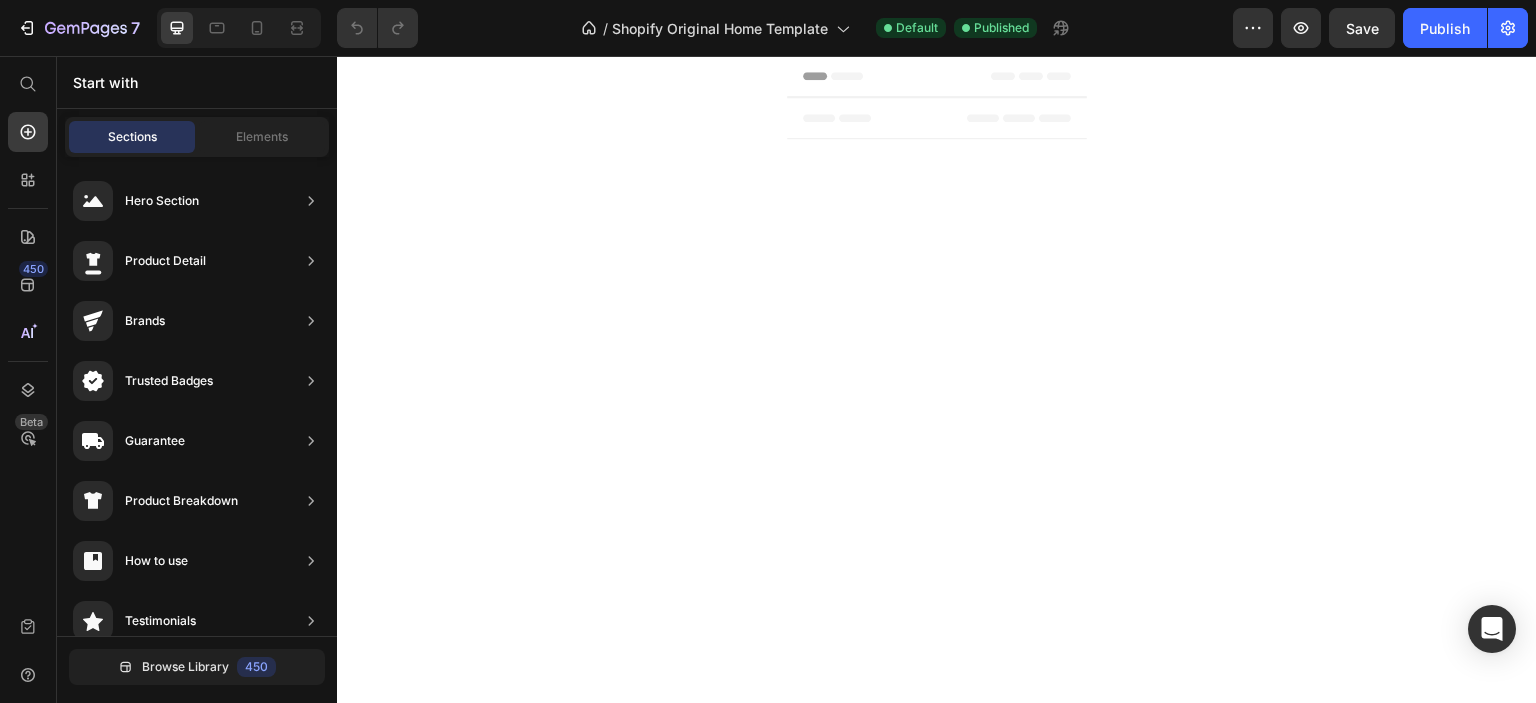 drag, startPoint x: 427, startPoint y: 205, endPoint x: 912, endPoint y: 222, distance: 485.29785 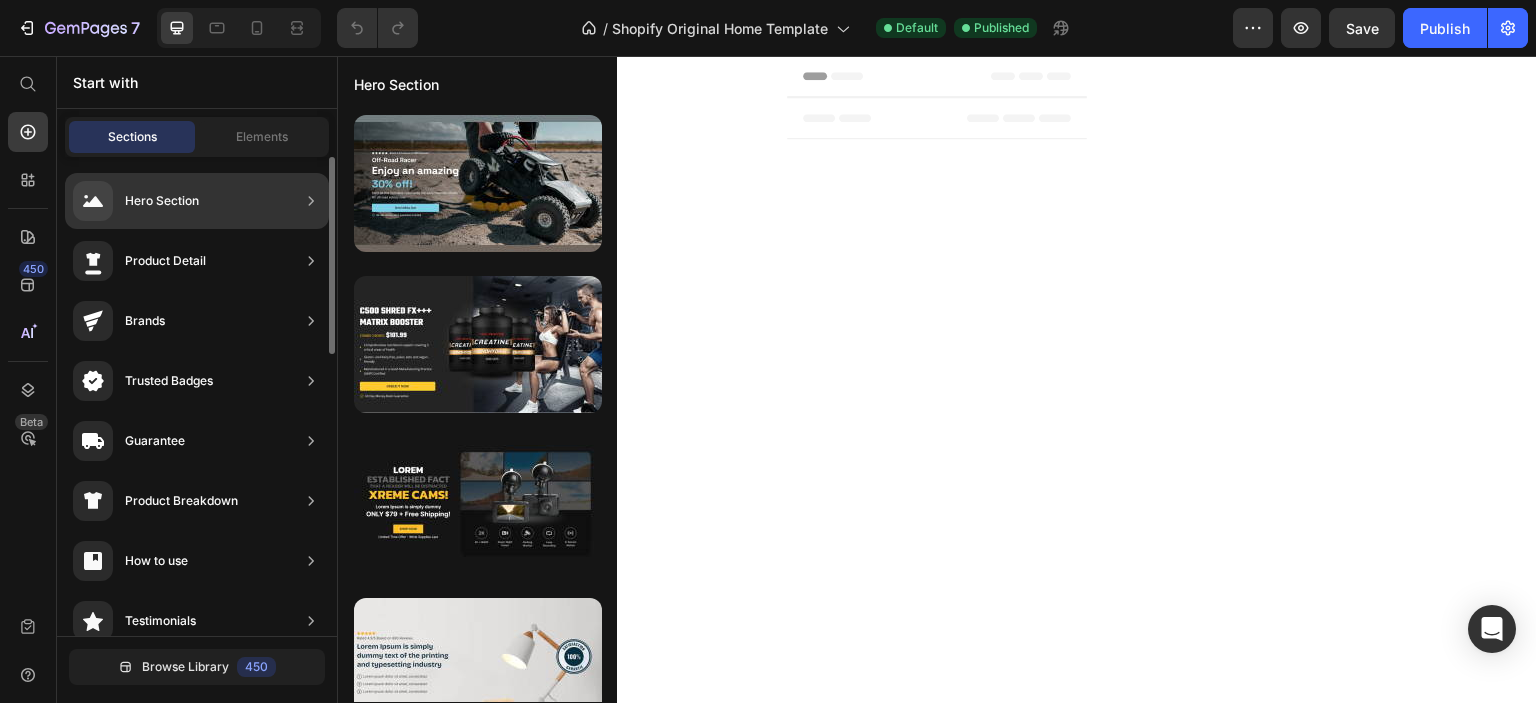 click on "Hero Section" at bounding box center [162, 201] 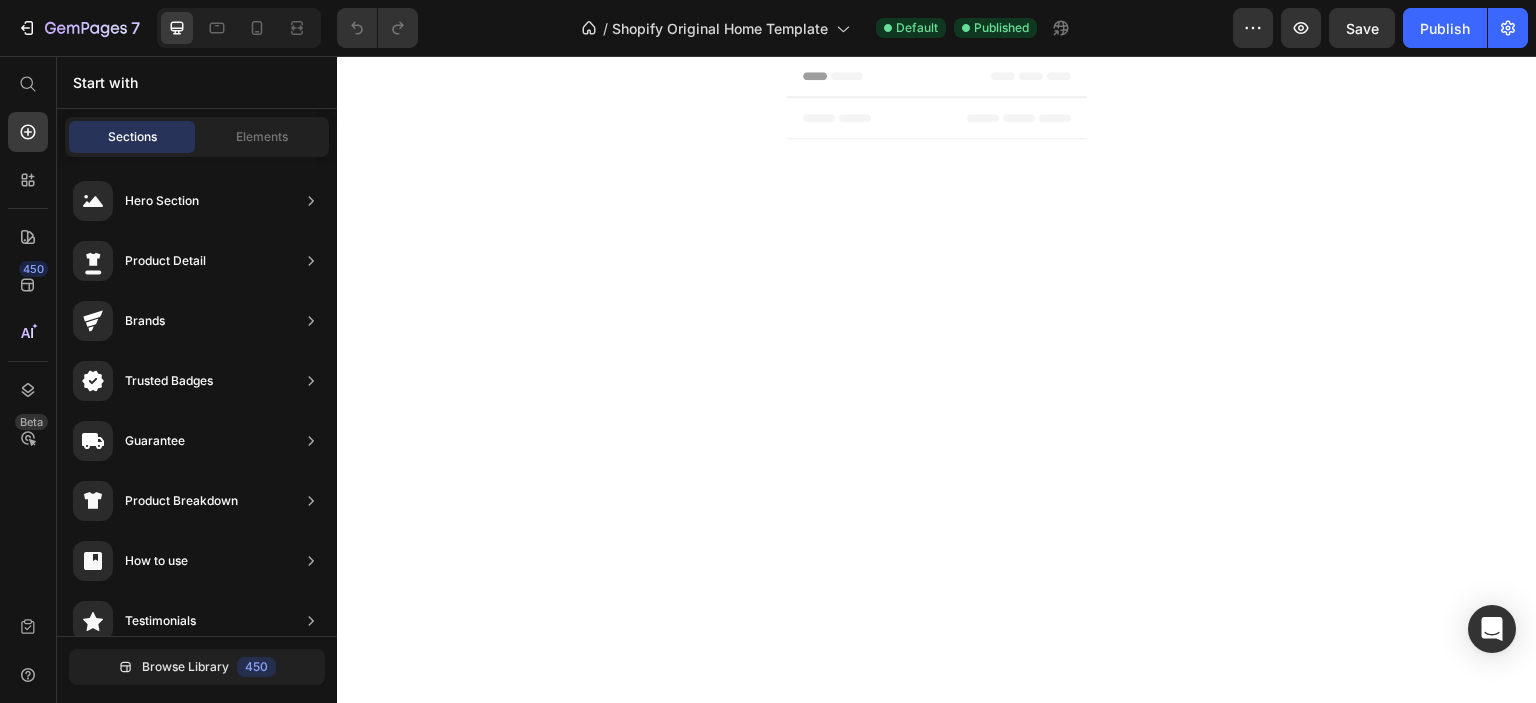 drag, startPoint x: 436, startPoint y: 184, endPoint x: 445, endPoint y: 277, distance: 93.43447 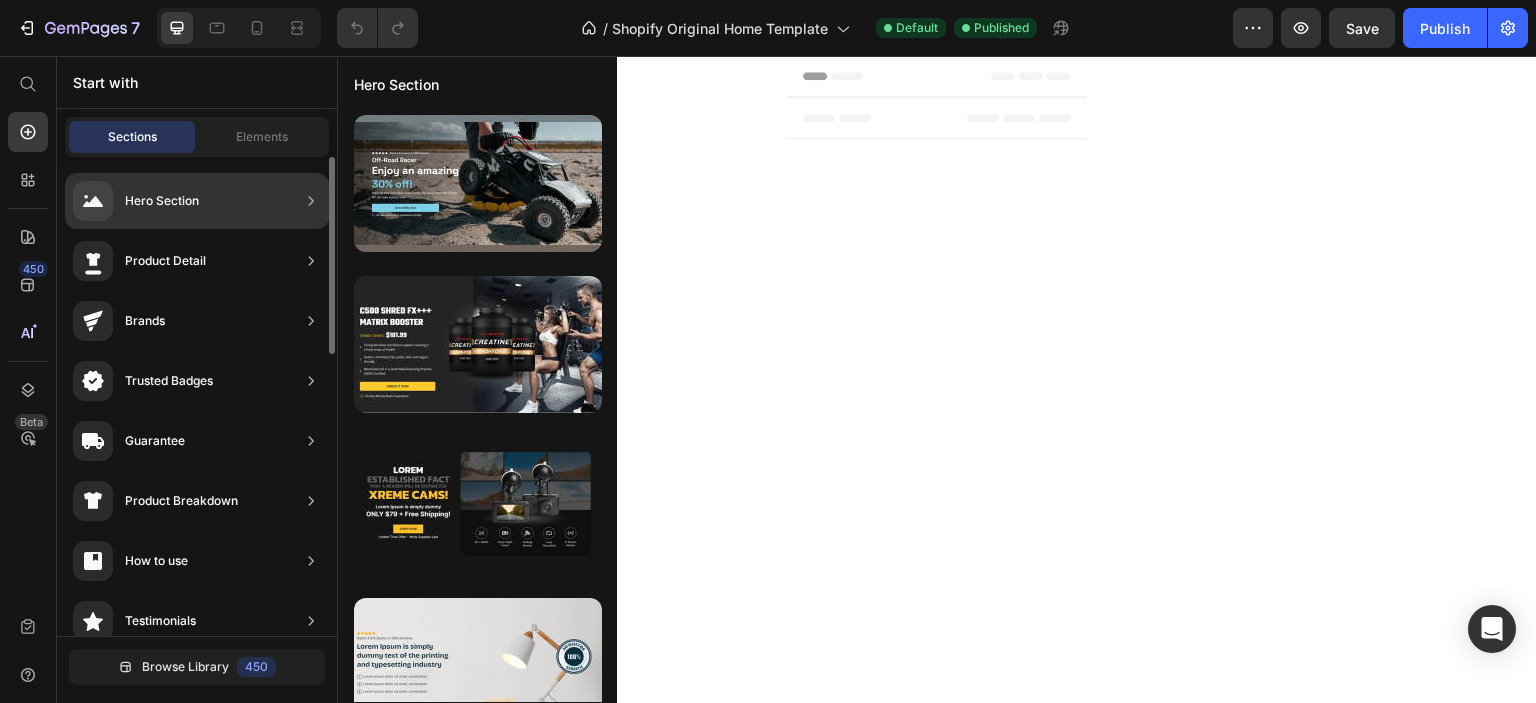 click 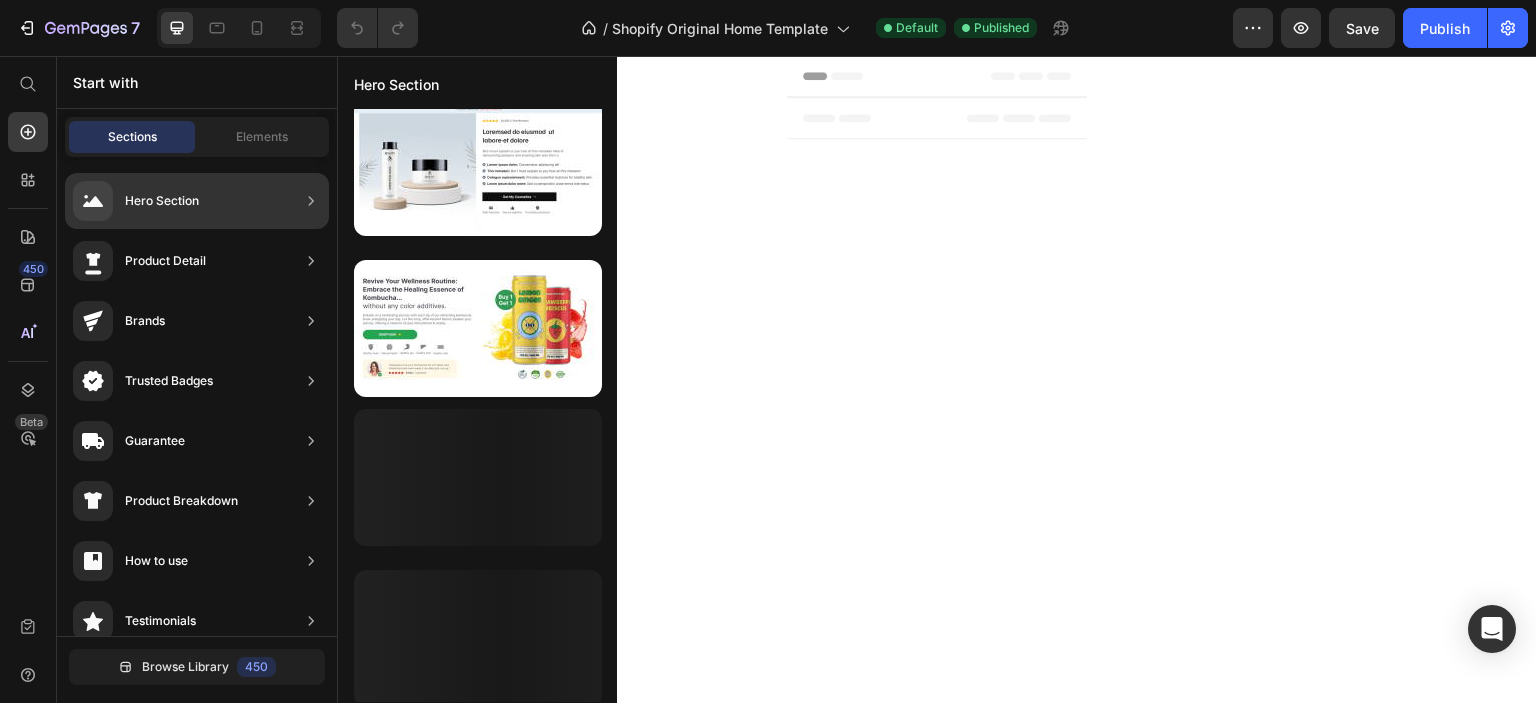scroll, scrollTop: 1797, scrollLeft: 0, axis: vertical 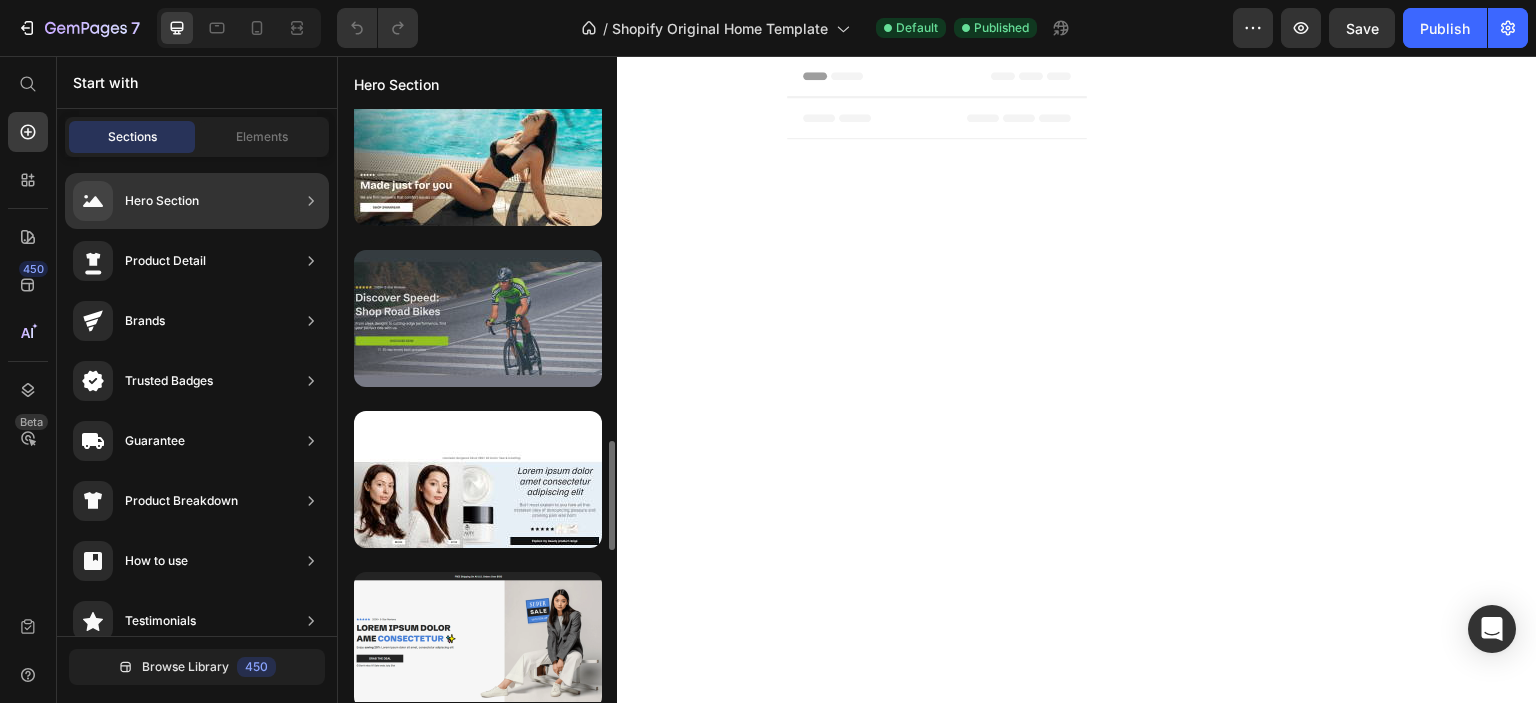 click at bounding box center (478, 318) 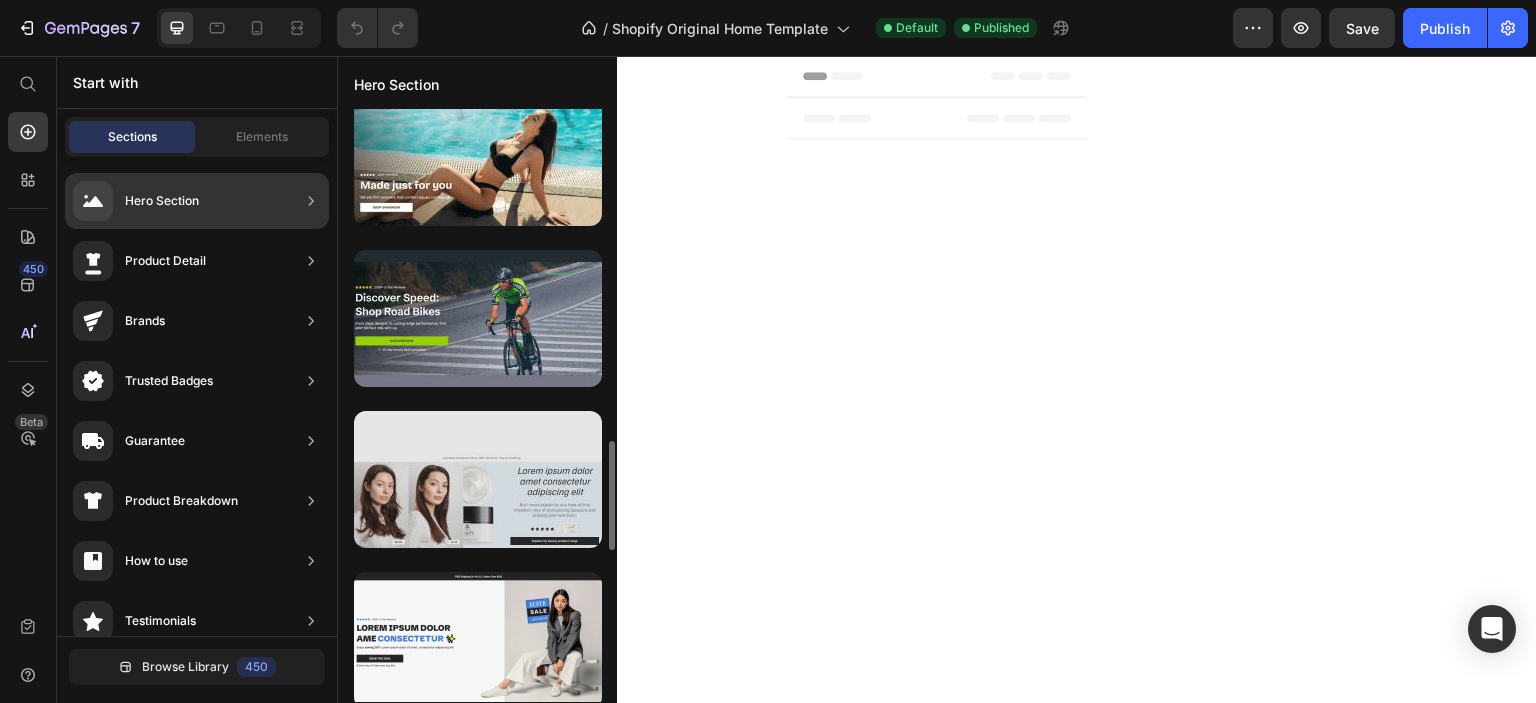 click at bounding box center (478, 479) 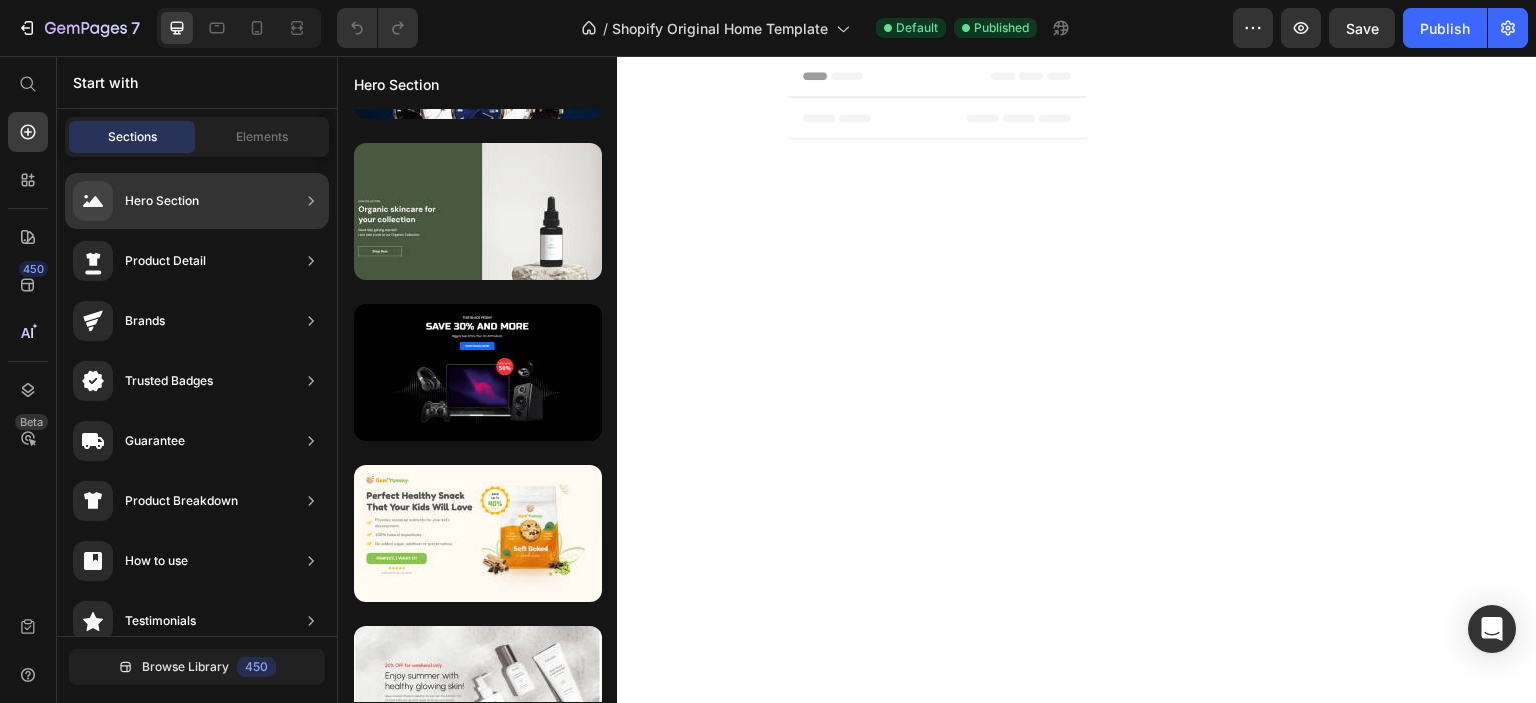 scroll, scrollTop: 7444, scrollLeft: 0, axis: vertical 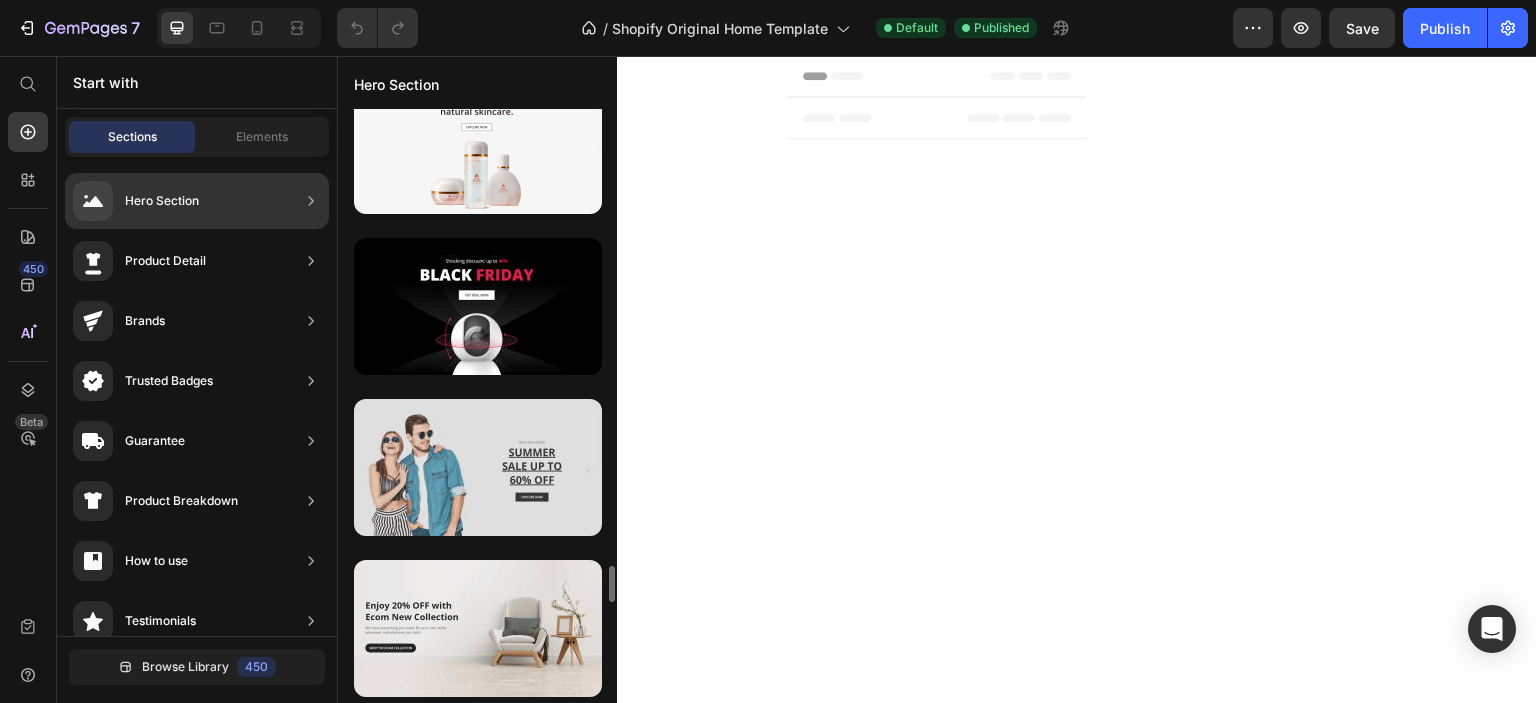 click at bounding box center (478, 467) 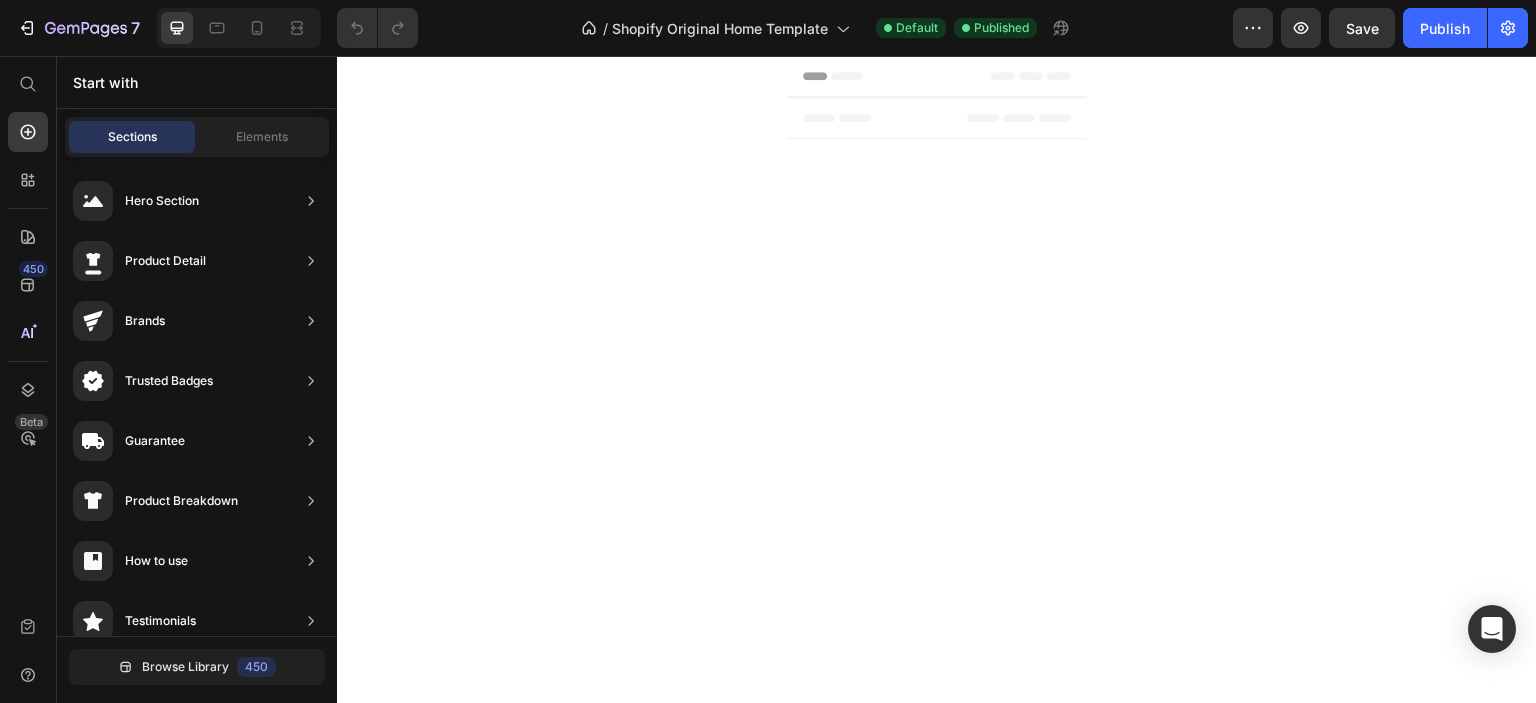 scroll, scrollTop: 0, scrollLeft: 0, axis: both 